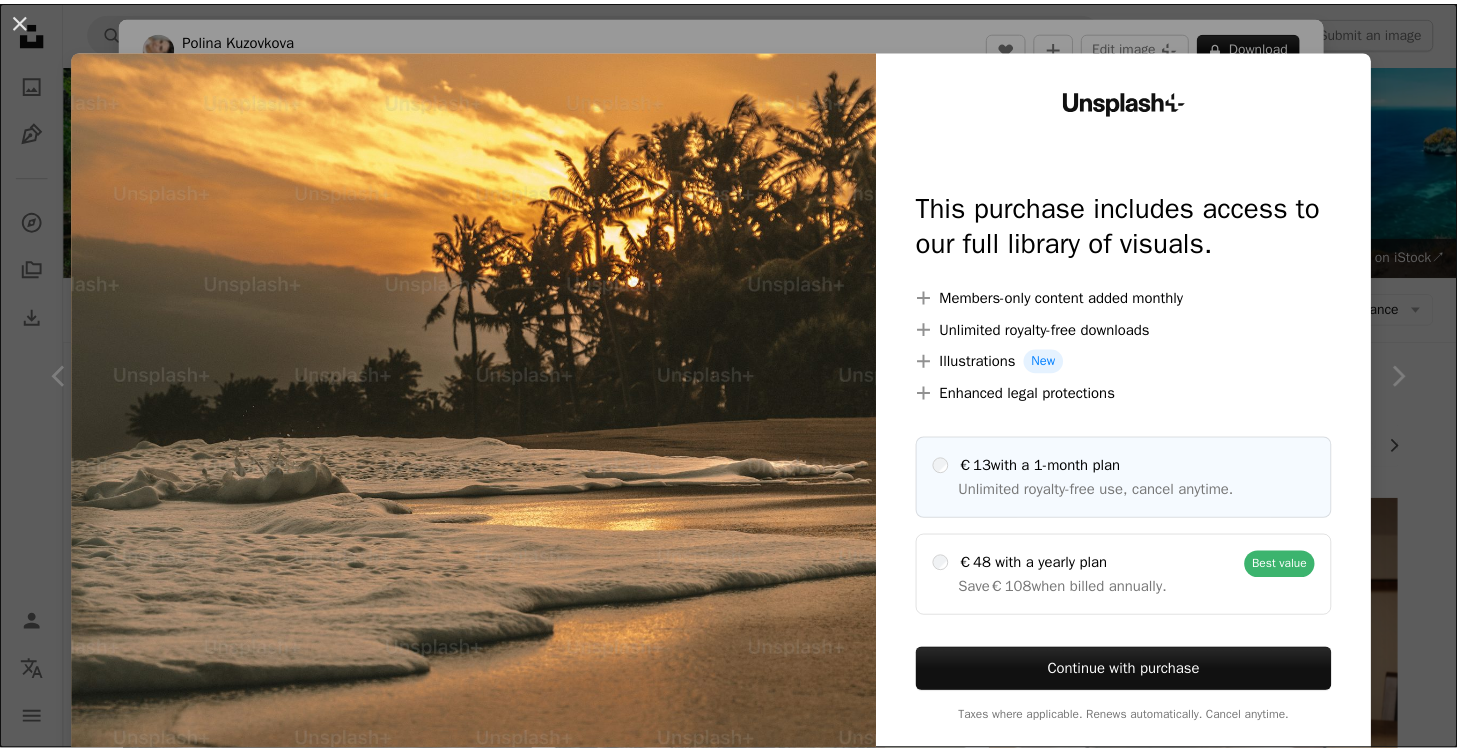 scroll, scrollTop: 1300, scrollLeft: 0, axis: vertical 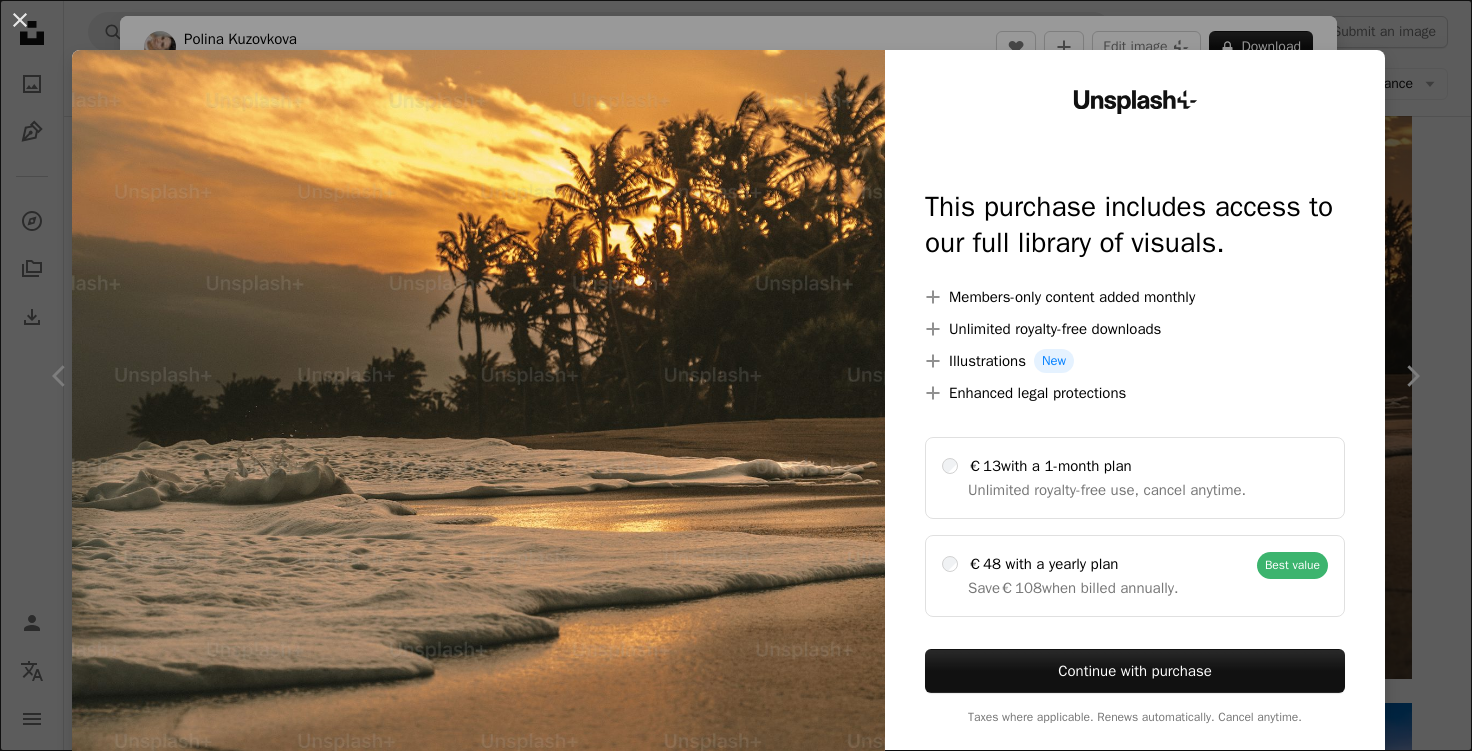 click on "An X shape Unsplash+ This purchase includes access to our full library of visuals. A plus sign Members-only content added monthly A plus sign Unlimited royalty-free downloads A plus sign Illustrations  New A plus sign Enhanced legal protections €13  with a 1-month plan Unlimited royalty-free use, cancel anytime. €48   with a yearly plan Save  €108  when billed annually. Best value Continue with purchase Taxes where applicable. Renews automatically. Cancel anytime." at bounding box center [736, 375] 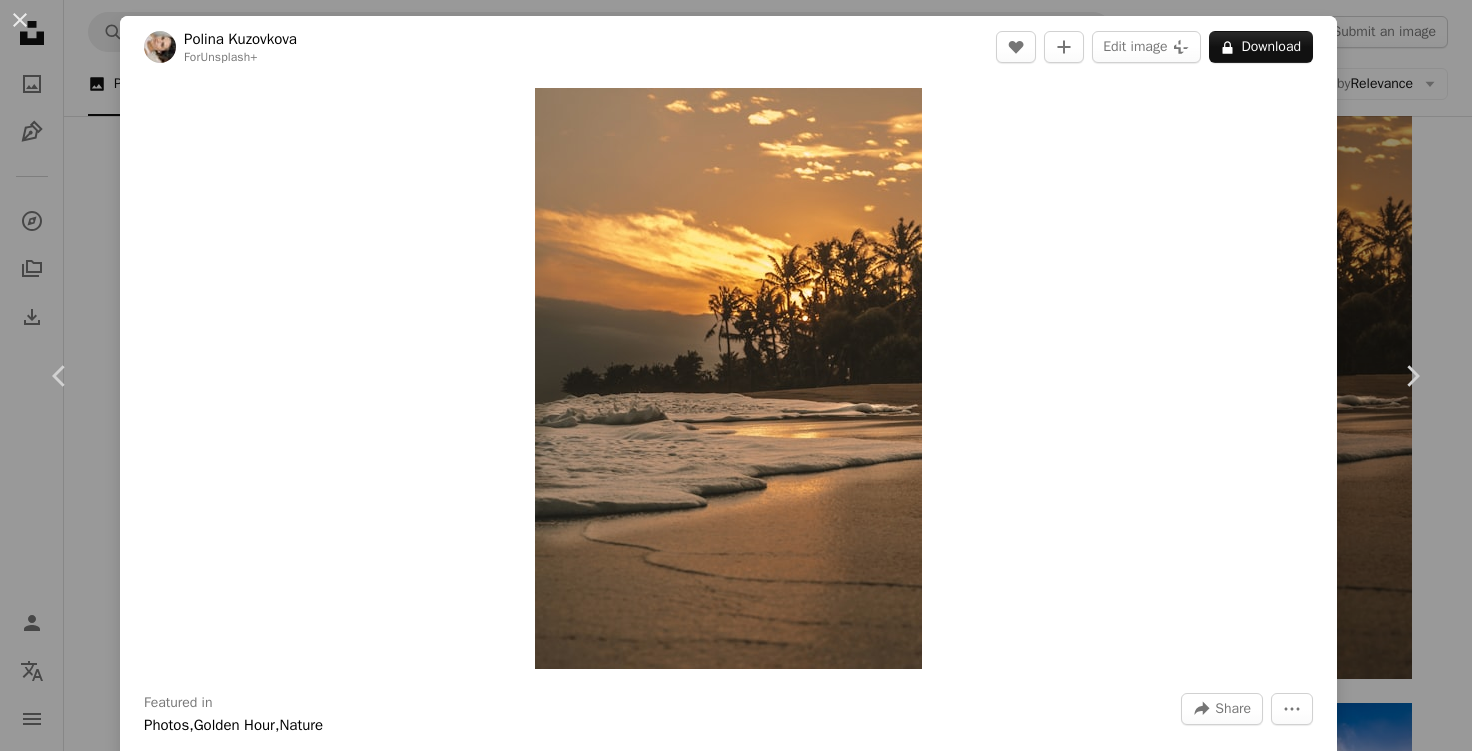 click on "An X shape Visual search Get Unsplash+ Log in Submit an image Browse premium images on iStock  |  20% off at iStock  ↗ Browse premium images on iStock 20% off at iStock  ↗ View more  ↗ View more on iStock  ↗ A photo Photos   8.2k Pen Tool Illustrations   19 A stack of folders Collections   29k A group of people Users   1.4k A copyright icon © License Arrow down Aspect ratio Orientation Arrow down Unfold Sort by  Relevance Arrow down Filters Filters Bali Chevron right bali beach travel indonesia bali temple thailand ubud maldives dubai nusa penida paris singapore vietnam Plus sign for Unsplash+ A heart A plus sign [FIRST] [LAST] For  Unsplash+ A lock   Download Plus sign for Unsplash+ A heart A plus sign [FIRST] [LAST] For  Unsplash+ A lock   Download A heart A plus sign" at bounding box center (736, 375) 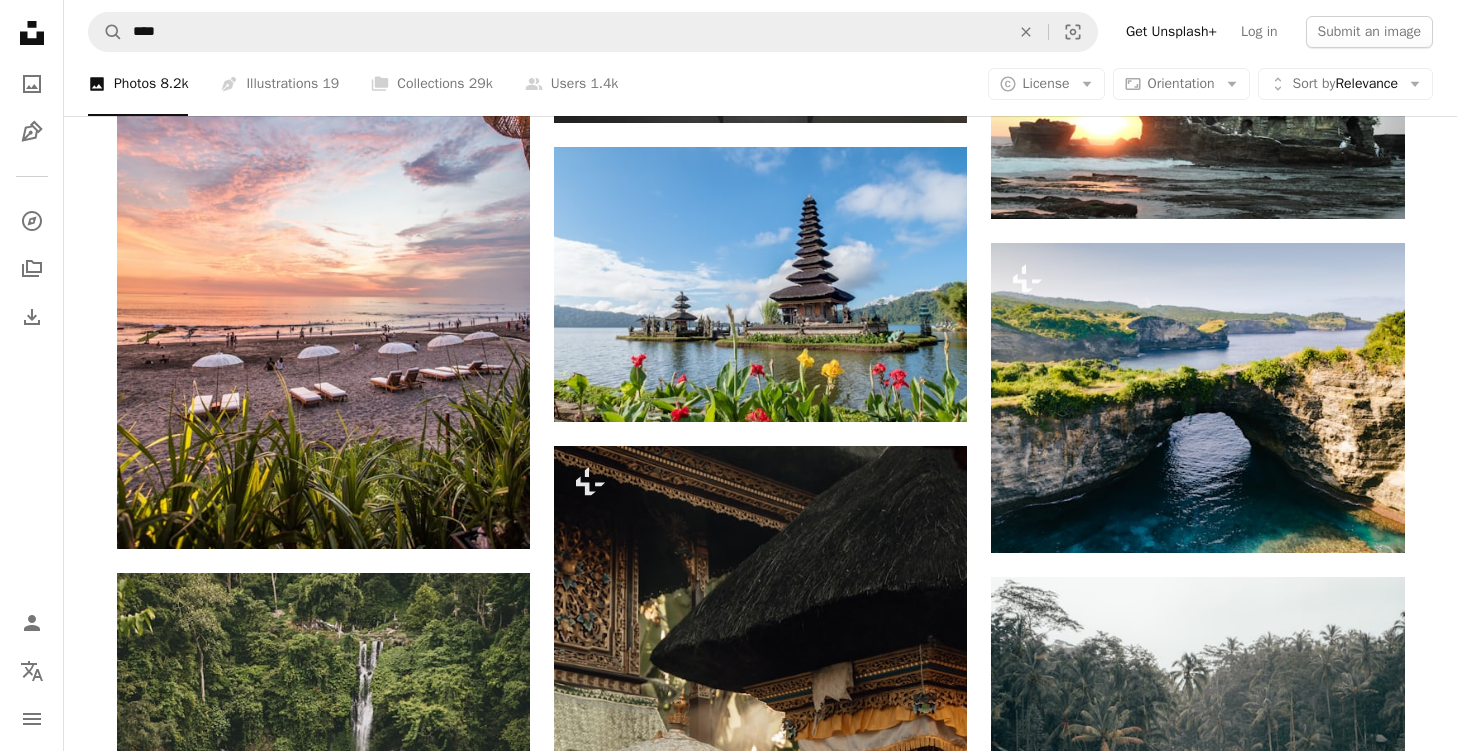 scroll, scrollTop: 2500, scrollLeft: 0, axis: vertical 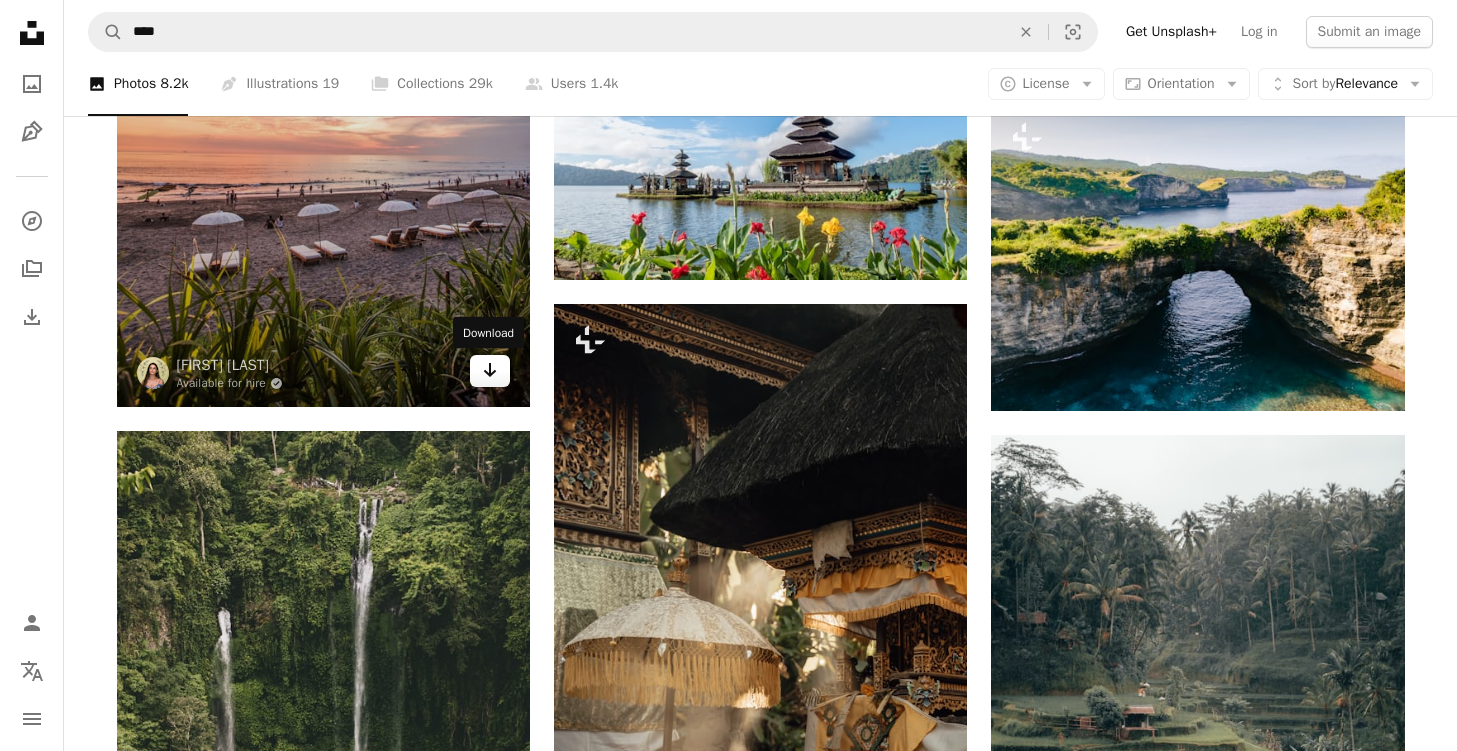 click on "Arrow pointing down" at bounding box center (490, 371) 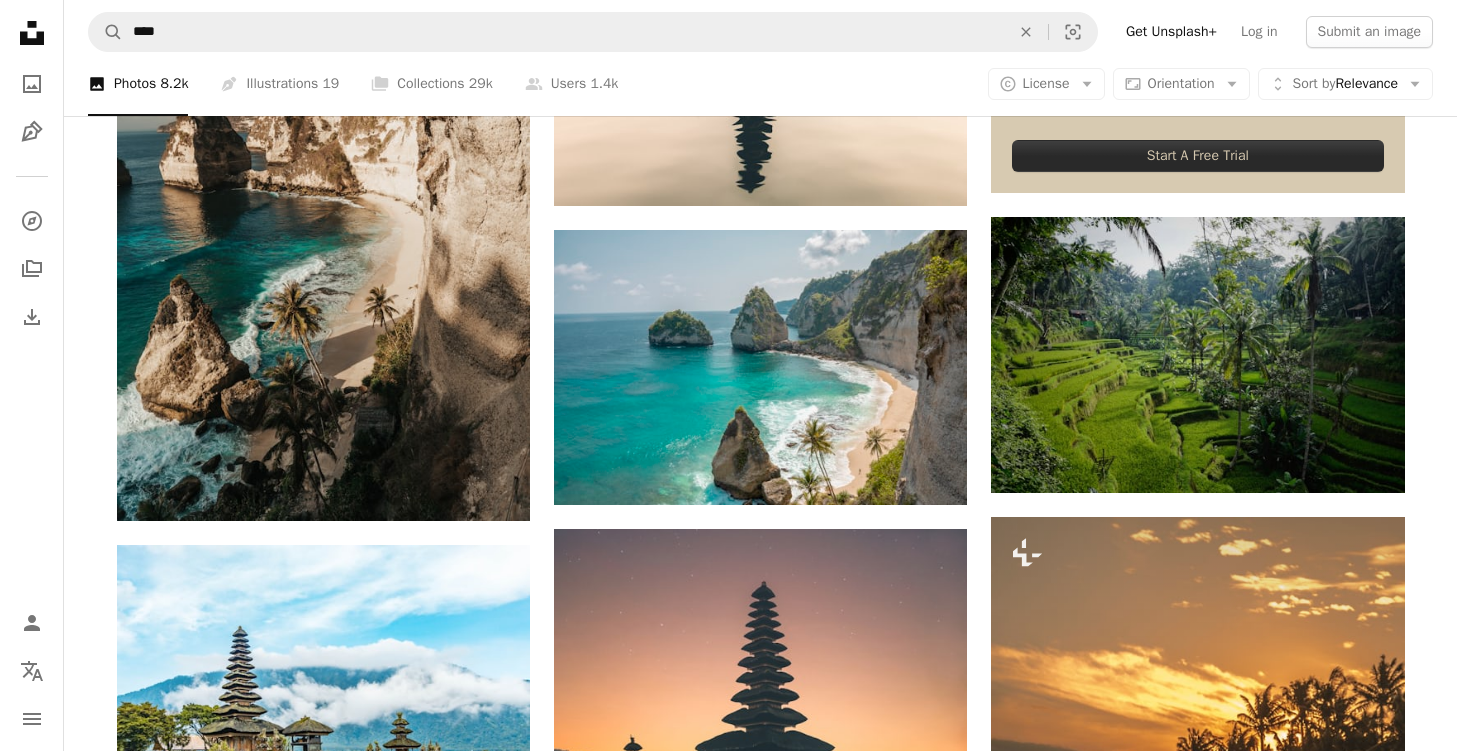 scroll, scrollTop: 800, scrollLeft: 0, axis: vertical 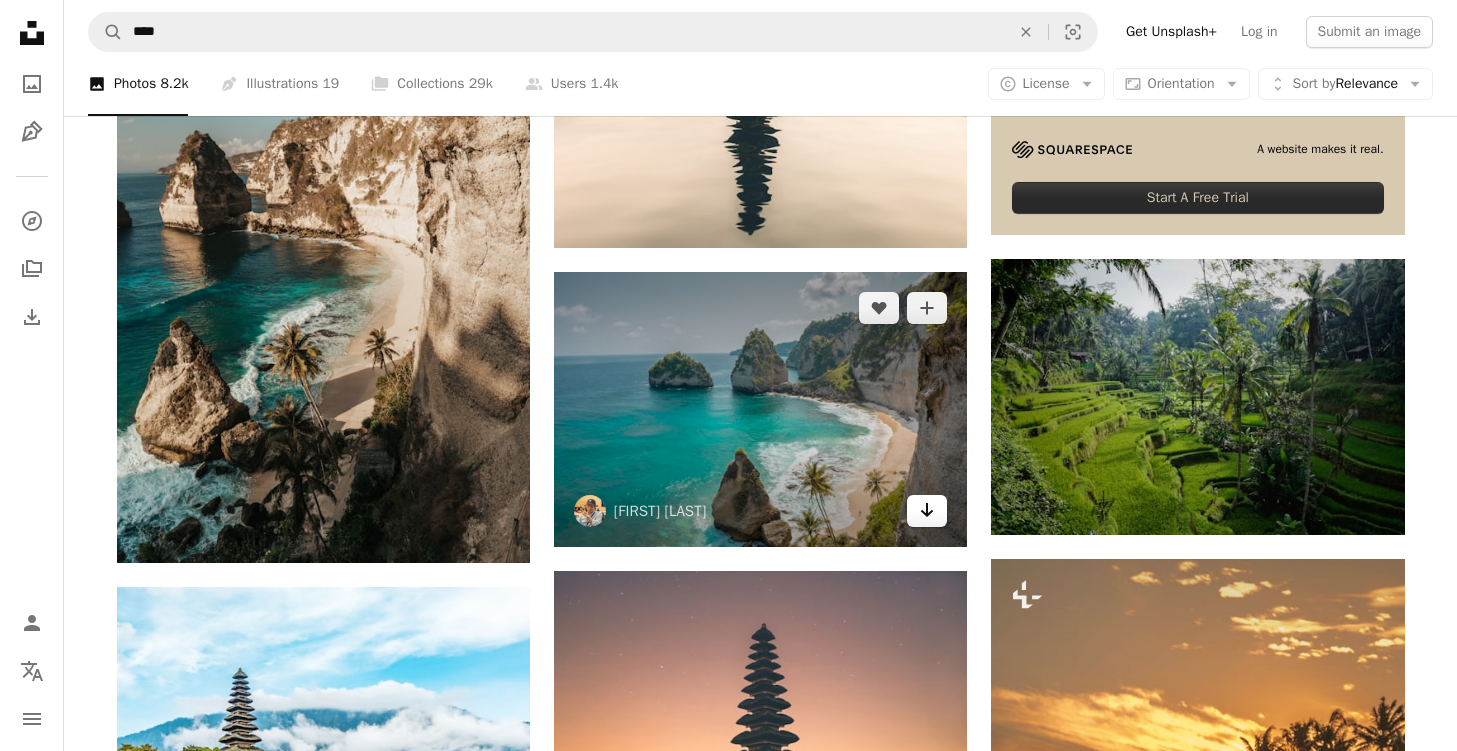 click on "Arrow pointing down" 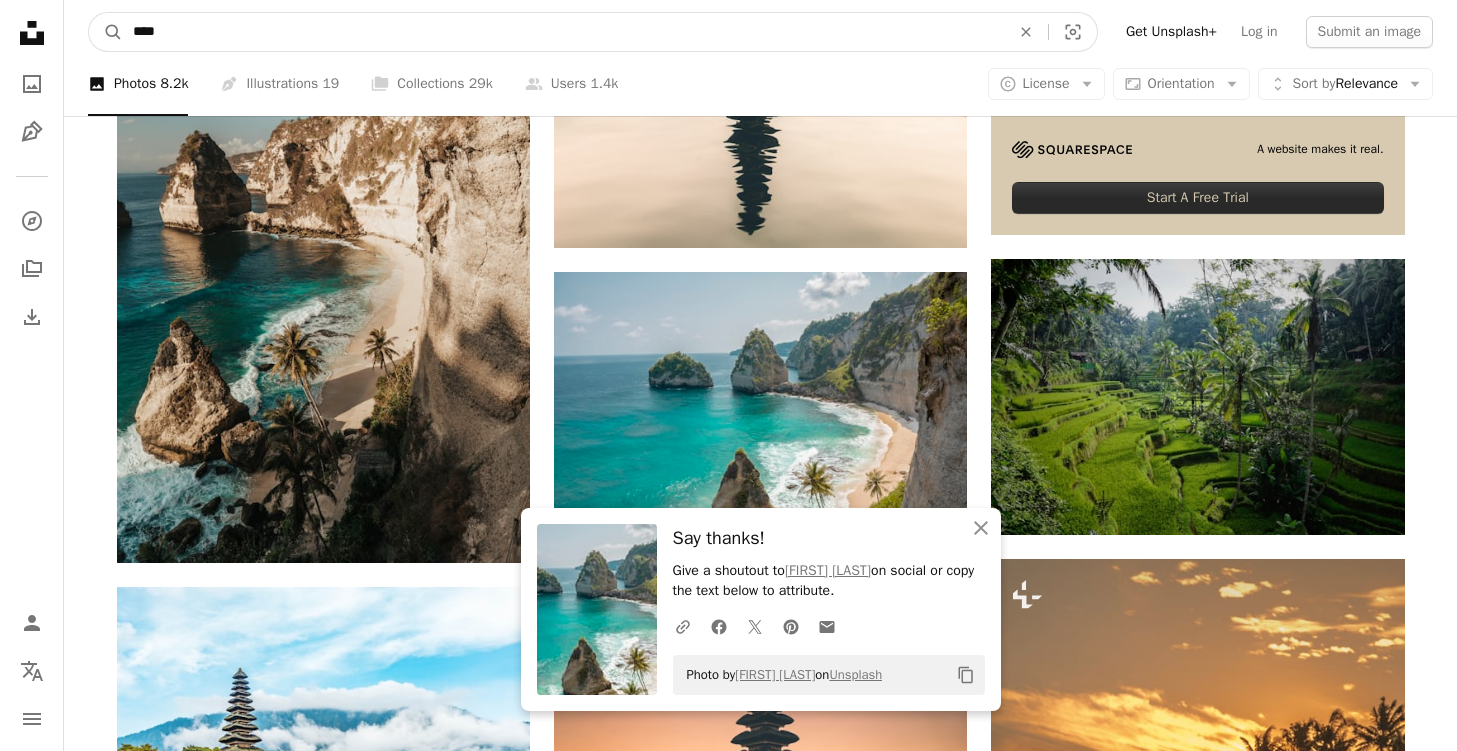 drag, startPoint x: 399, startPoint y: 39, endPoint x: 56, endPoint y: 26, distance: 343.24628 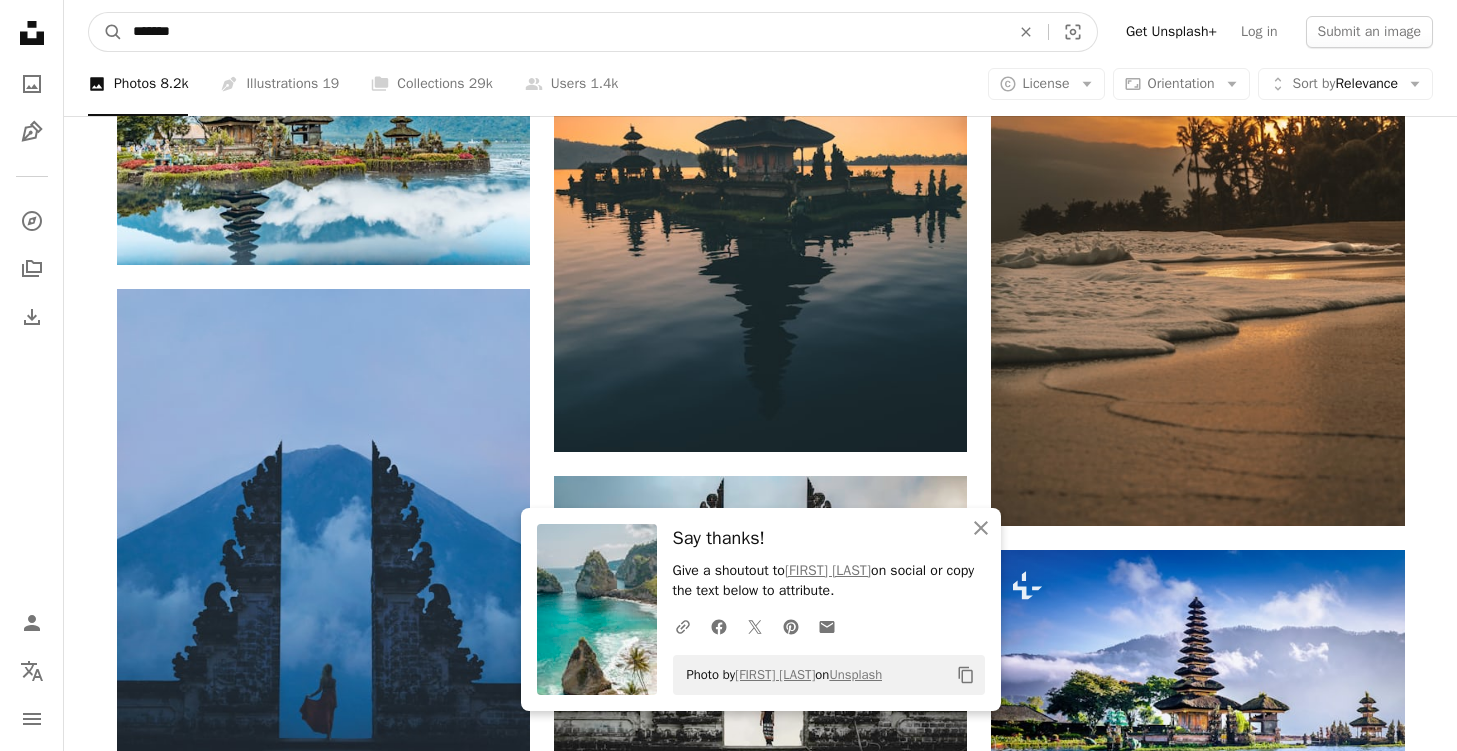 scroll, scrollTop: 1457, scrollLeft: 0, axis: vertical 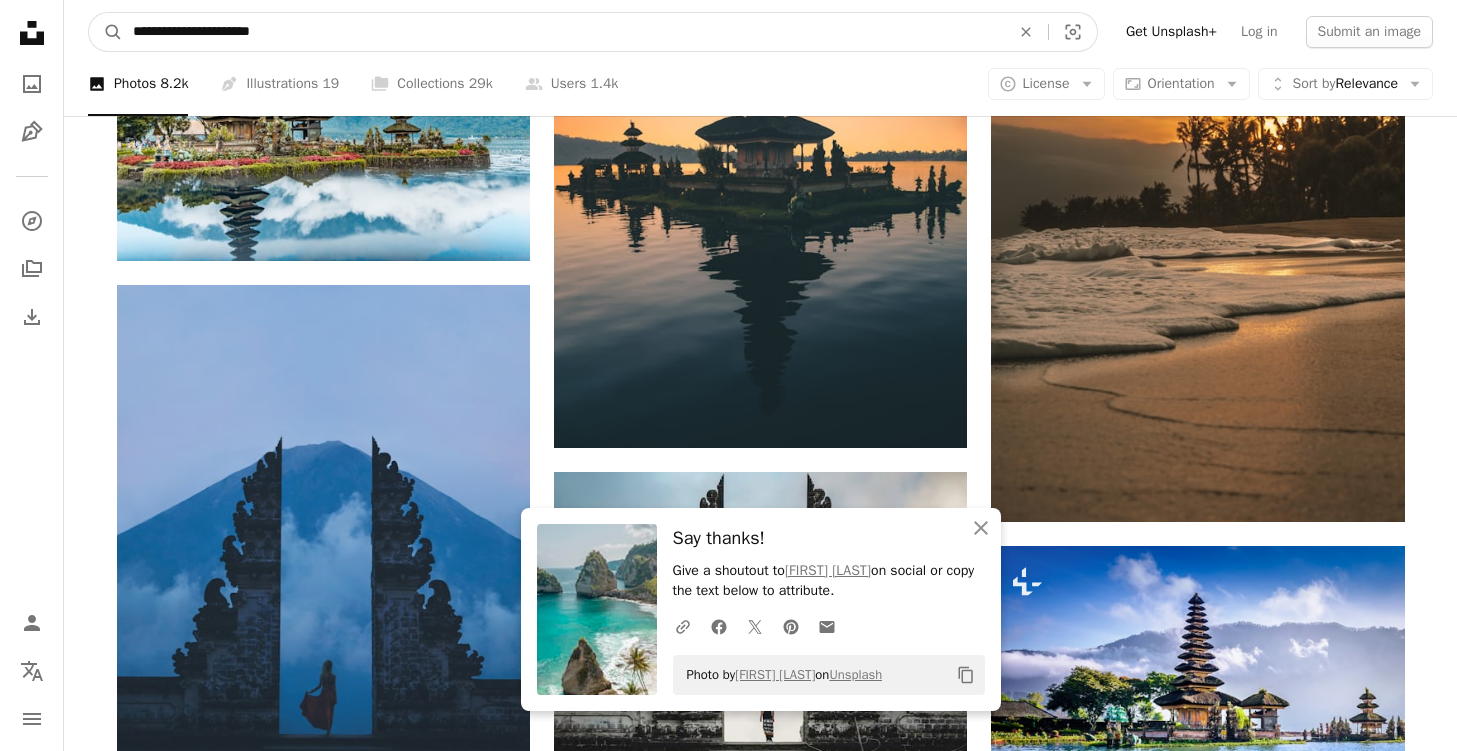 click on "A magnifying glass" at bounding box center (106, 32) 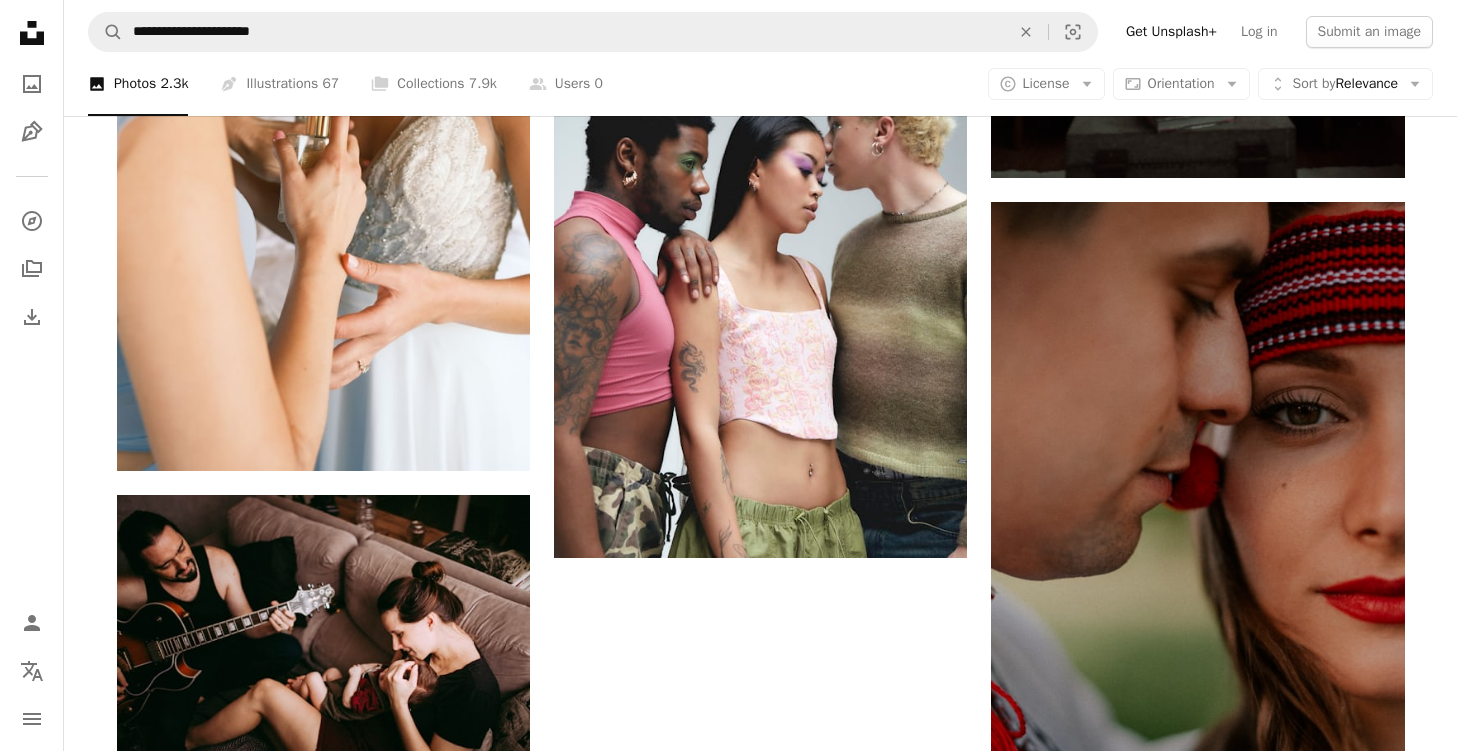 scroll, scrollTop: 2800, scrollLeft: 0, axis: vertical 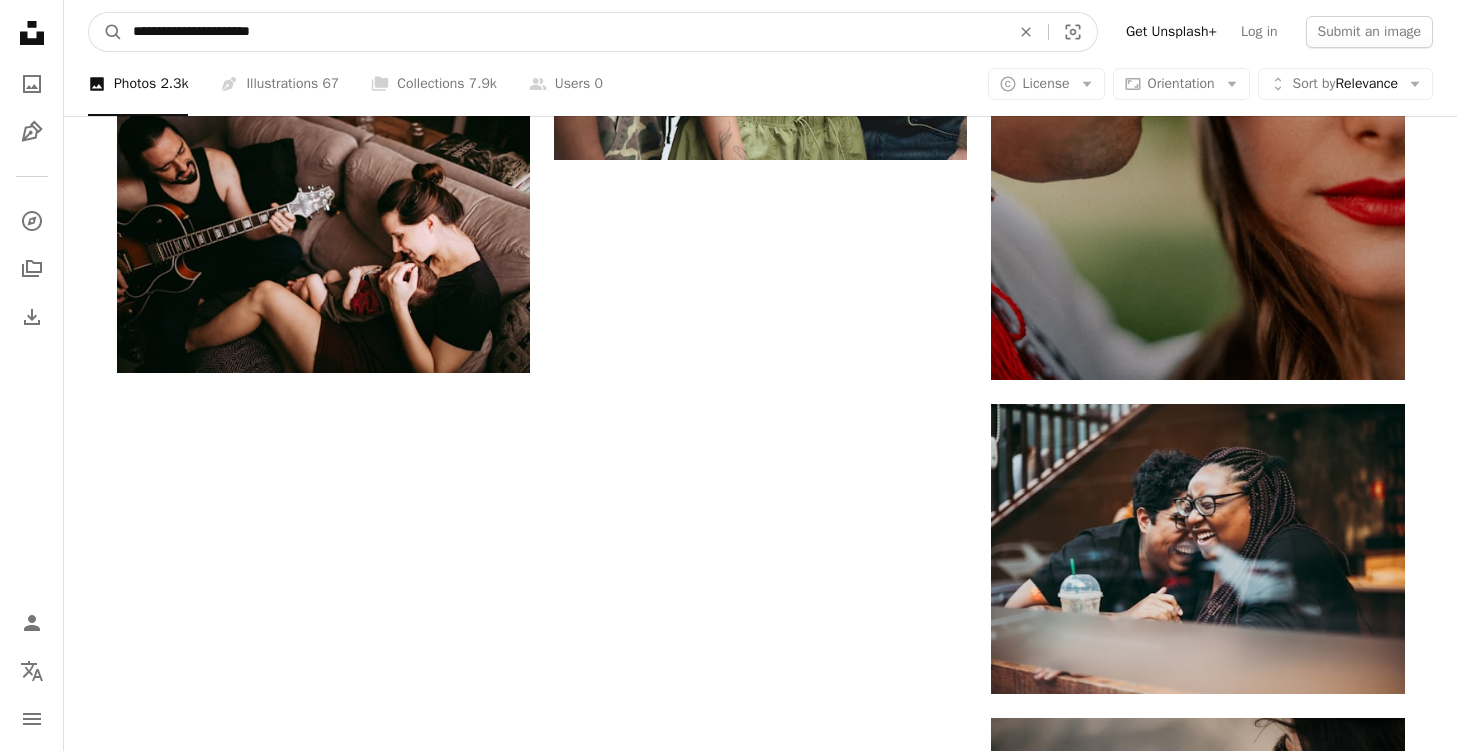 drag, startPoint x: 84, startPoint y: 26, endPoint x: 0, endPoint y: 29, distance: 84.05355 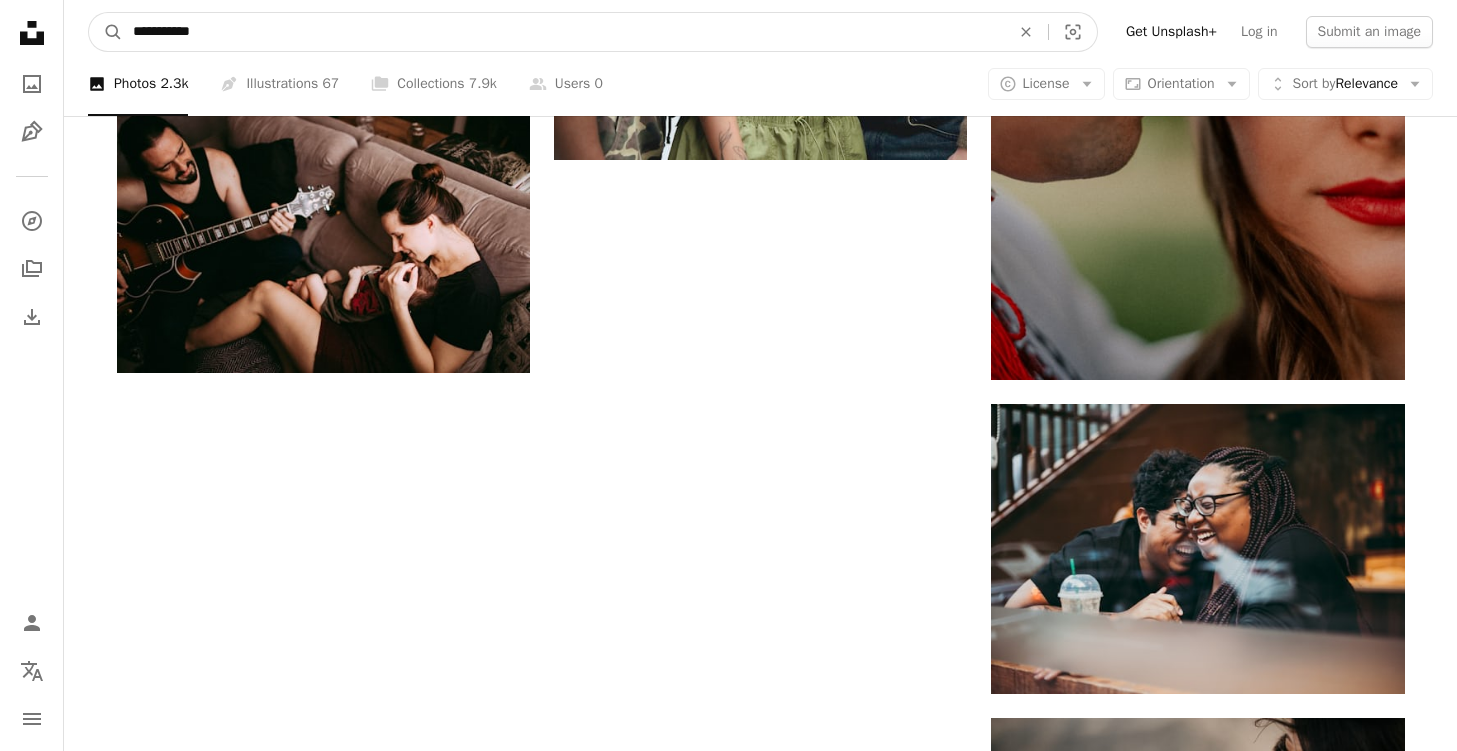 type on "**********" 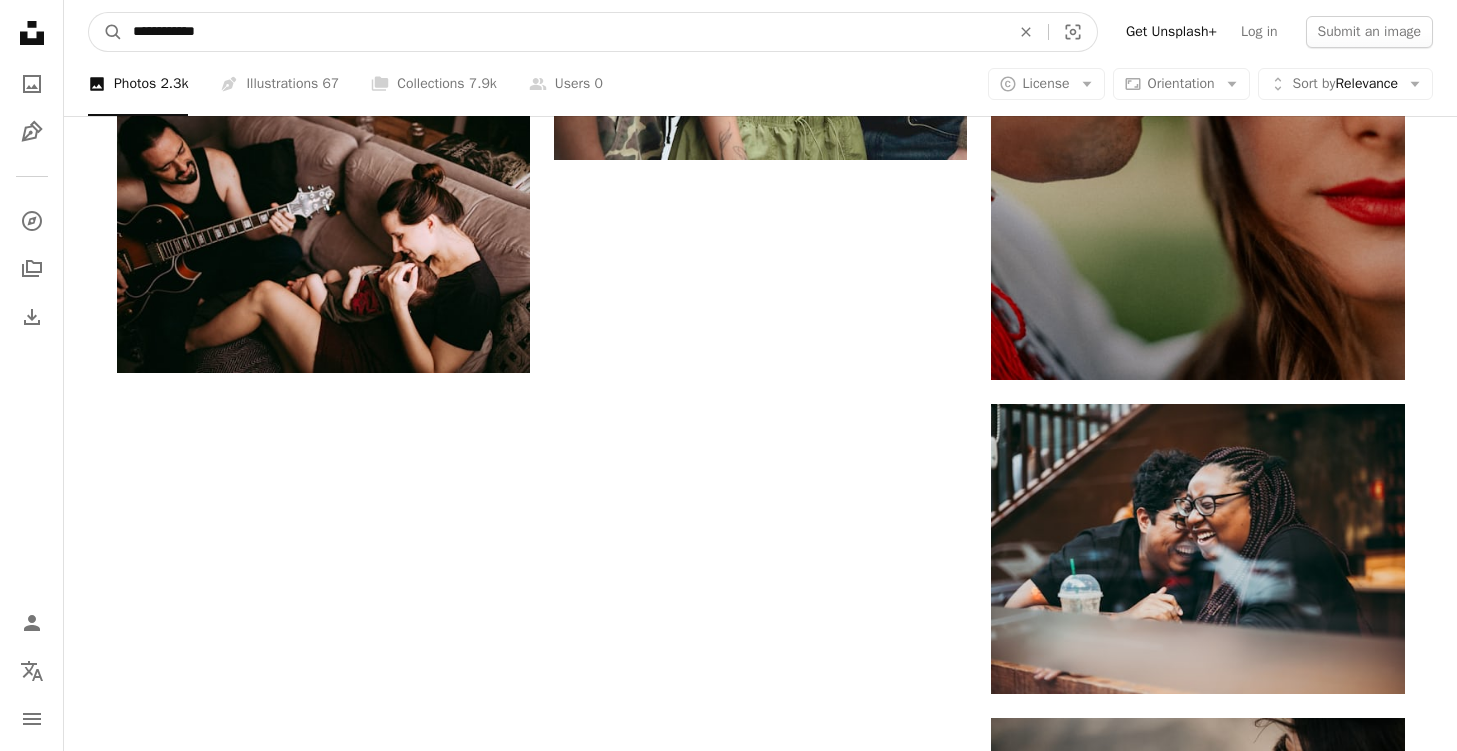 click on "A magnifying glass" at bounding box center (106, 32) 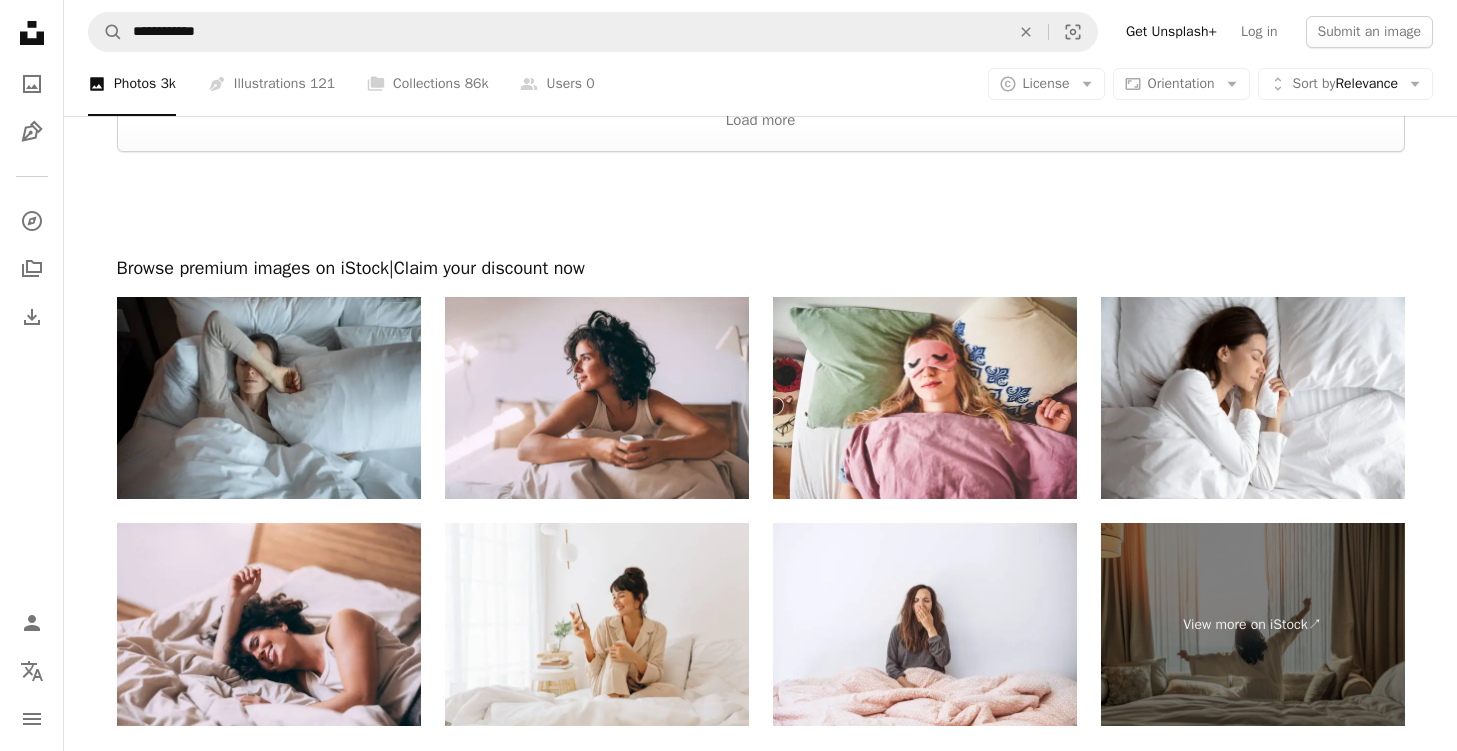 scroll, scrollTop: 4800, scrollLeft: 0, axis: vertical 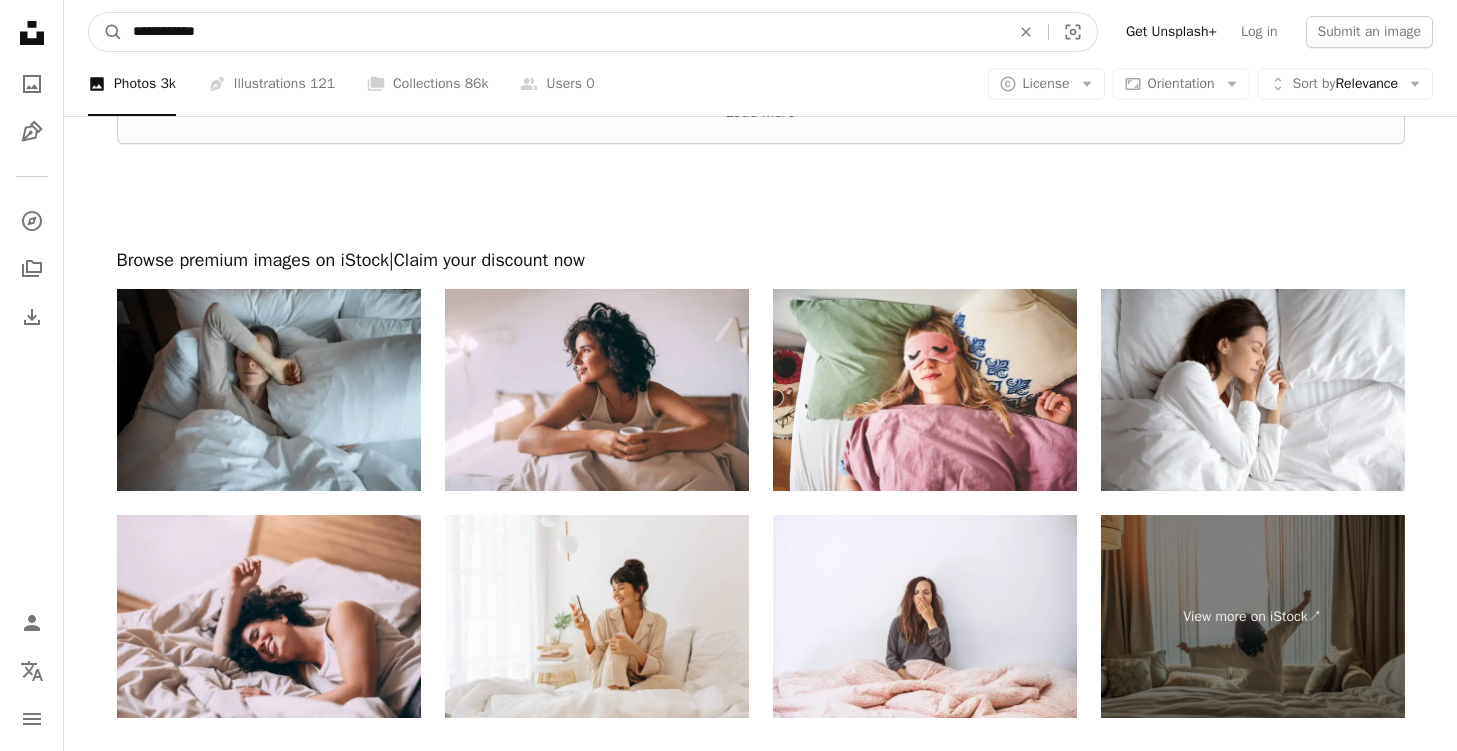 drag, startPoint x: 274, startPoint y: 34, endPoint x: 170, endPoint y: 37, distance: 104.04326 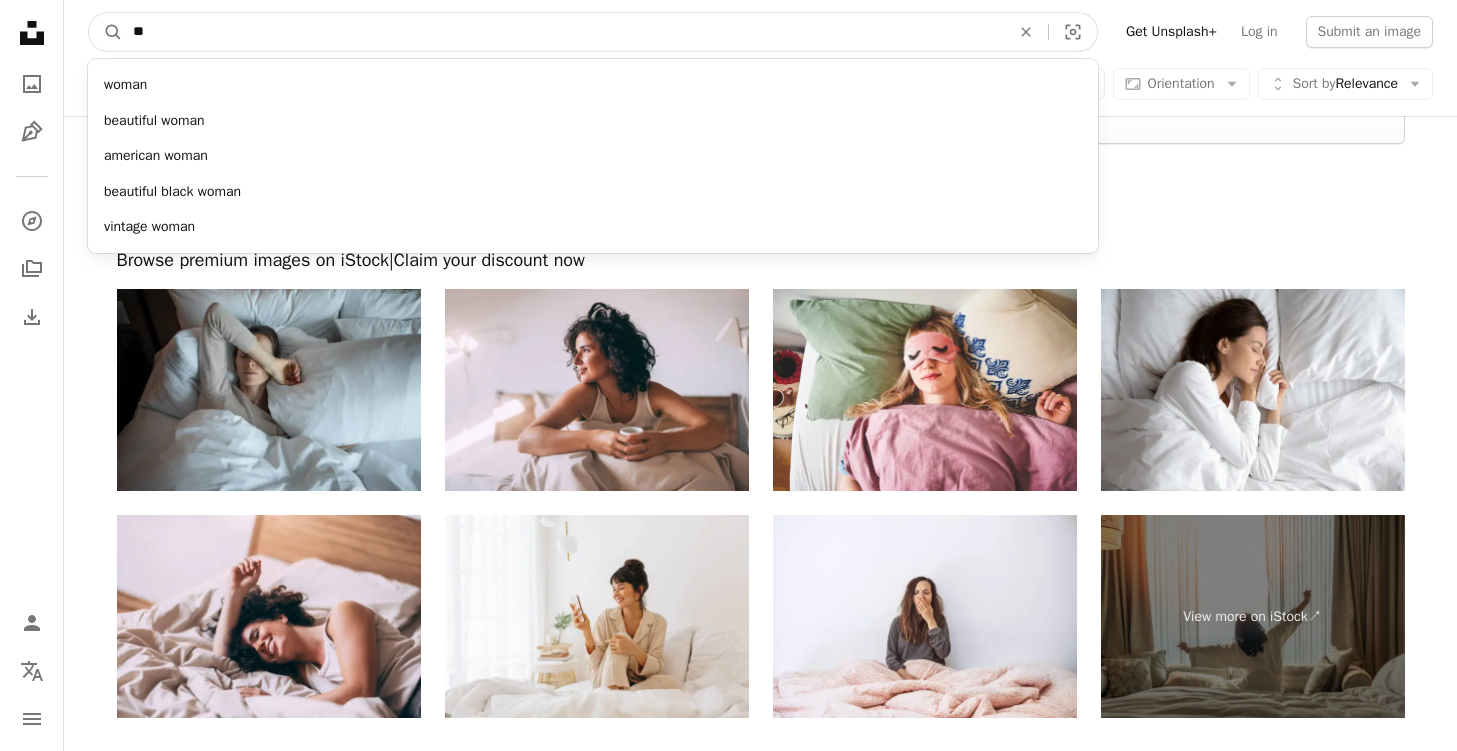 type on "*" 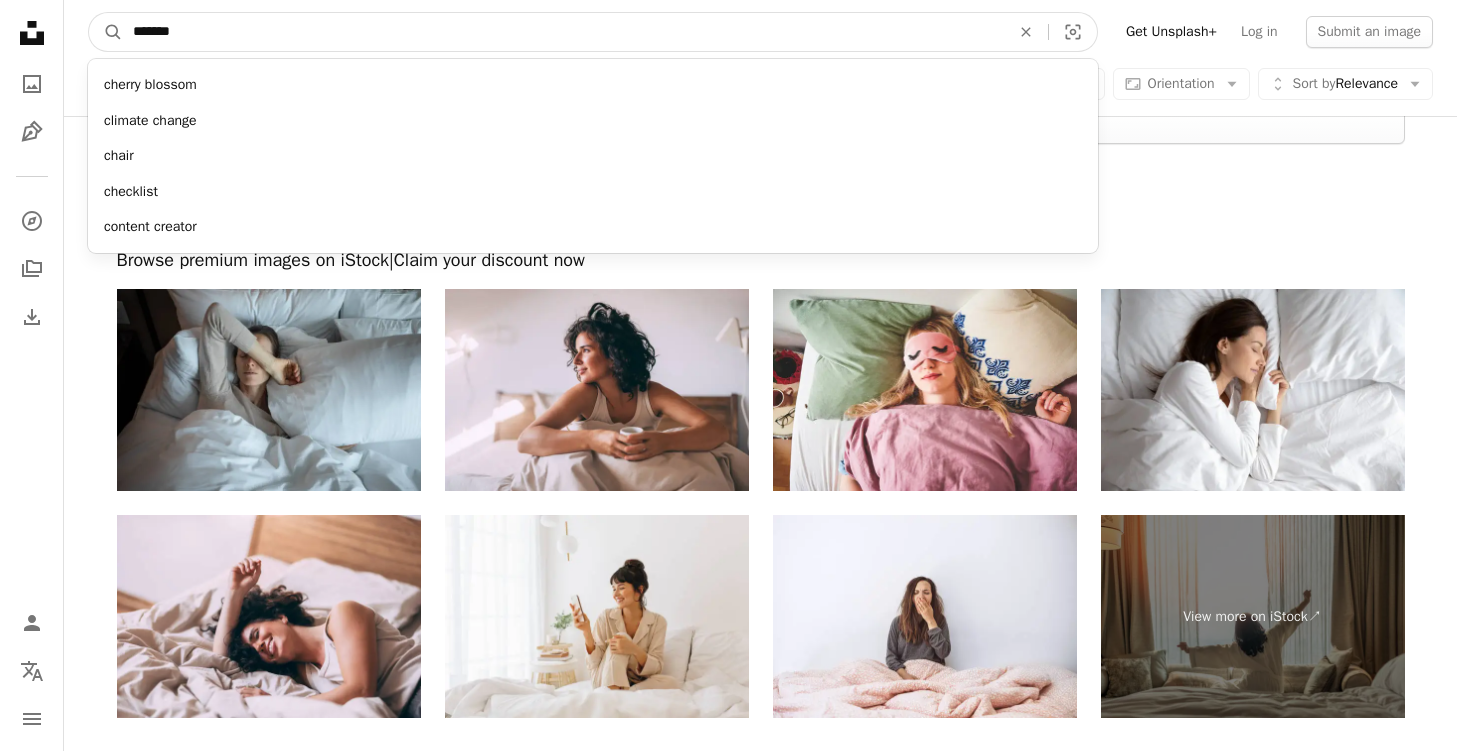 type on "********" 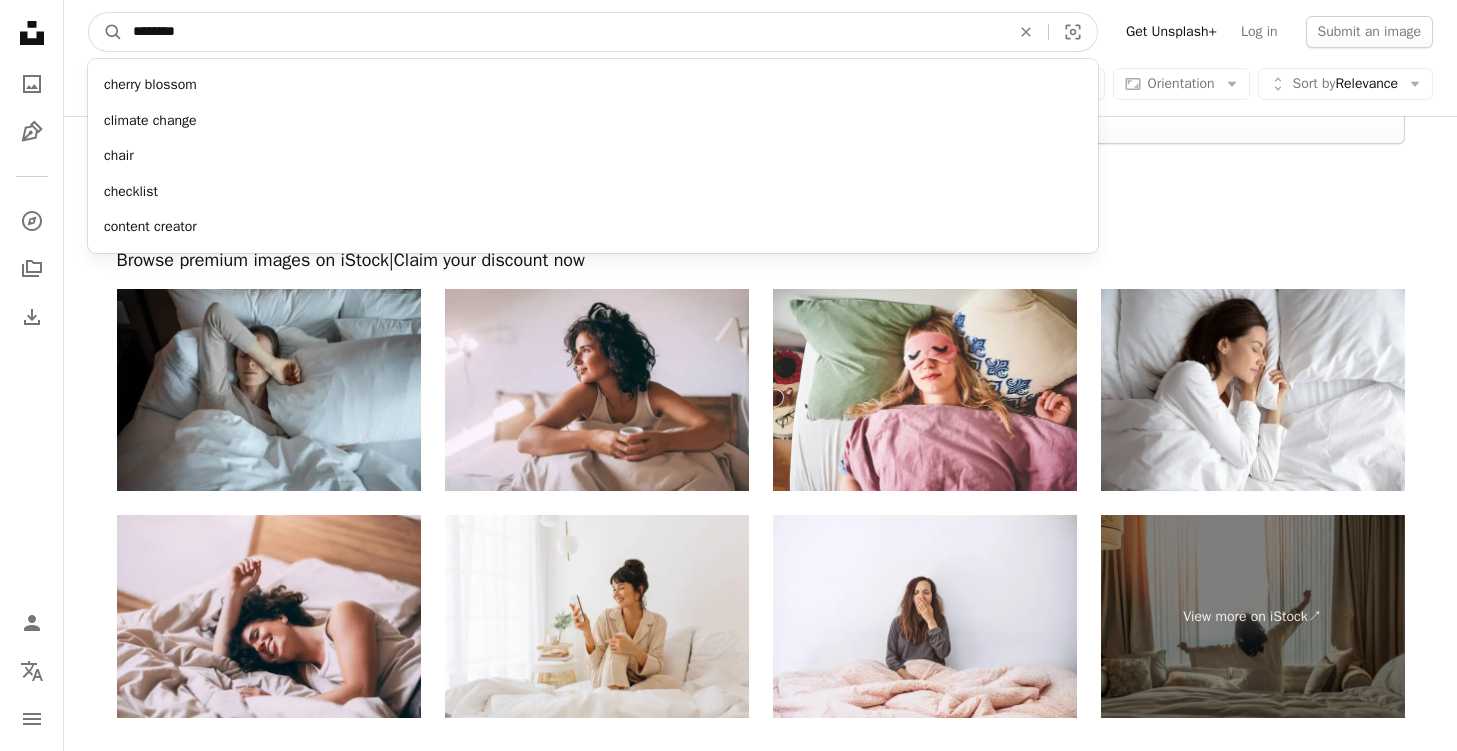 click on "A magnifying glass" at bounding box center (106, 32) 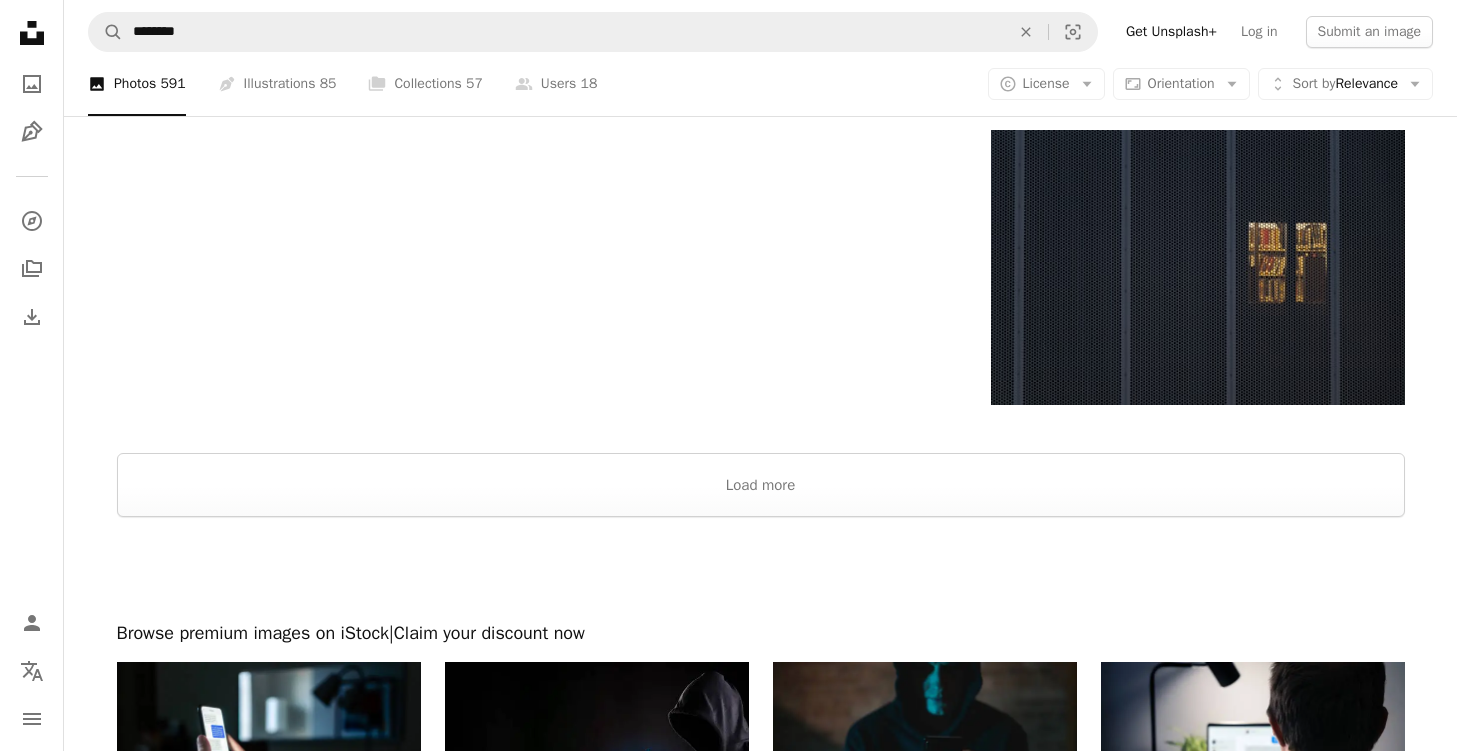 scroll, scrollTop: 3500, scrollLeft: 0, axis: vertical 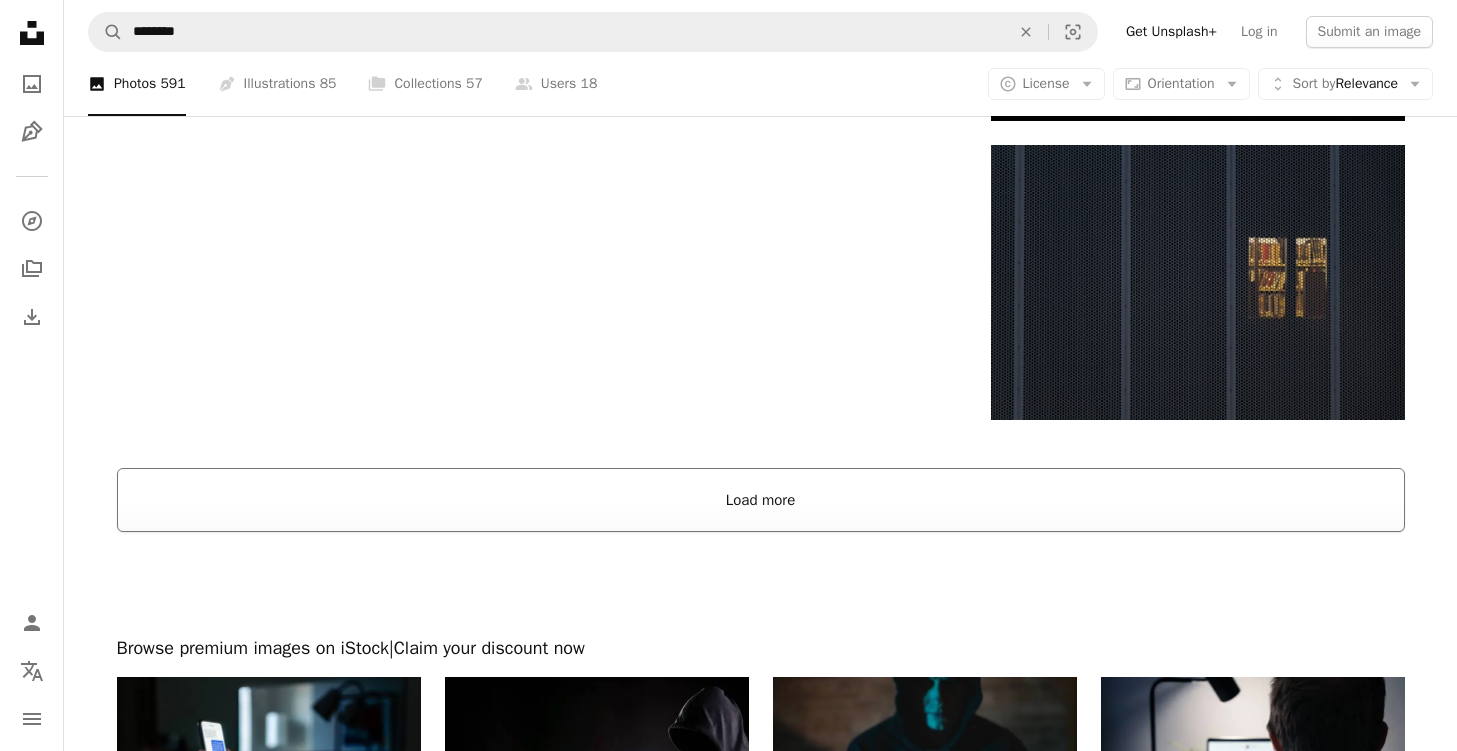 click on "Load more" at bounding box center (761, 500) 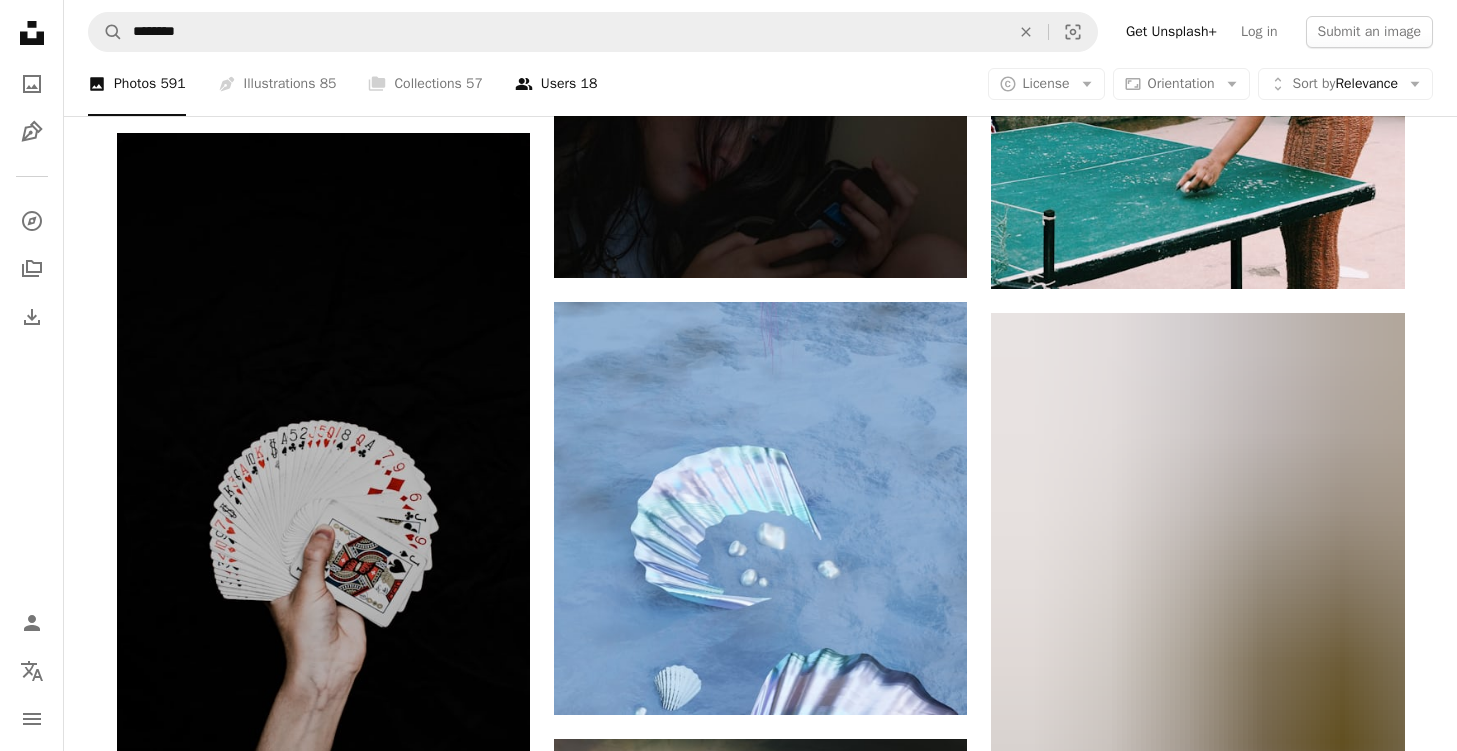scroll, scrollTop: 17000, scrollLeft: 0, axis: vertical 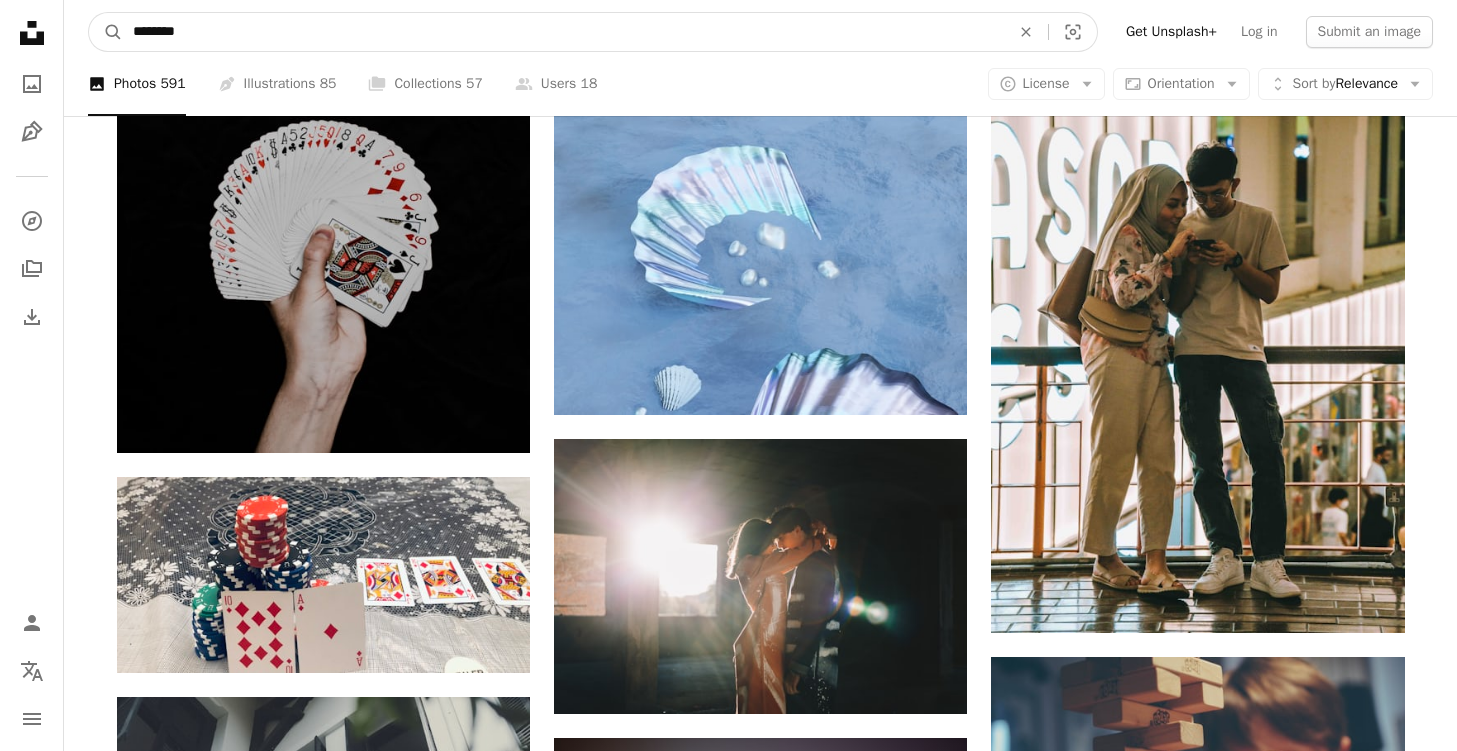 drag, startPoint x: 304, startPoint y: 40, endPoint x: 0, endPoint y: 40, distance: 304 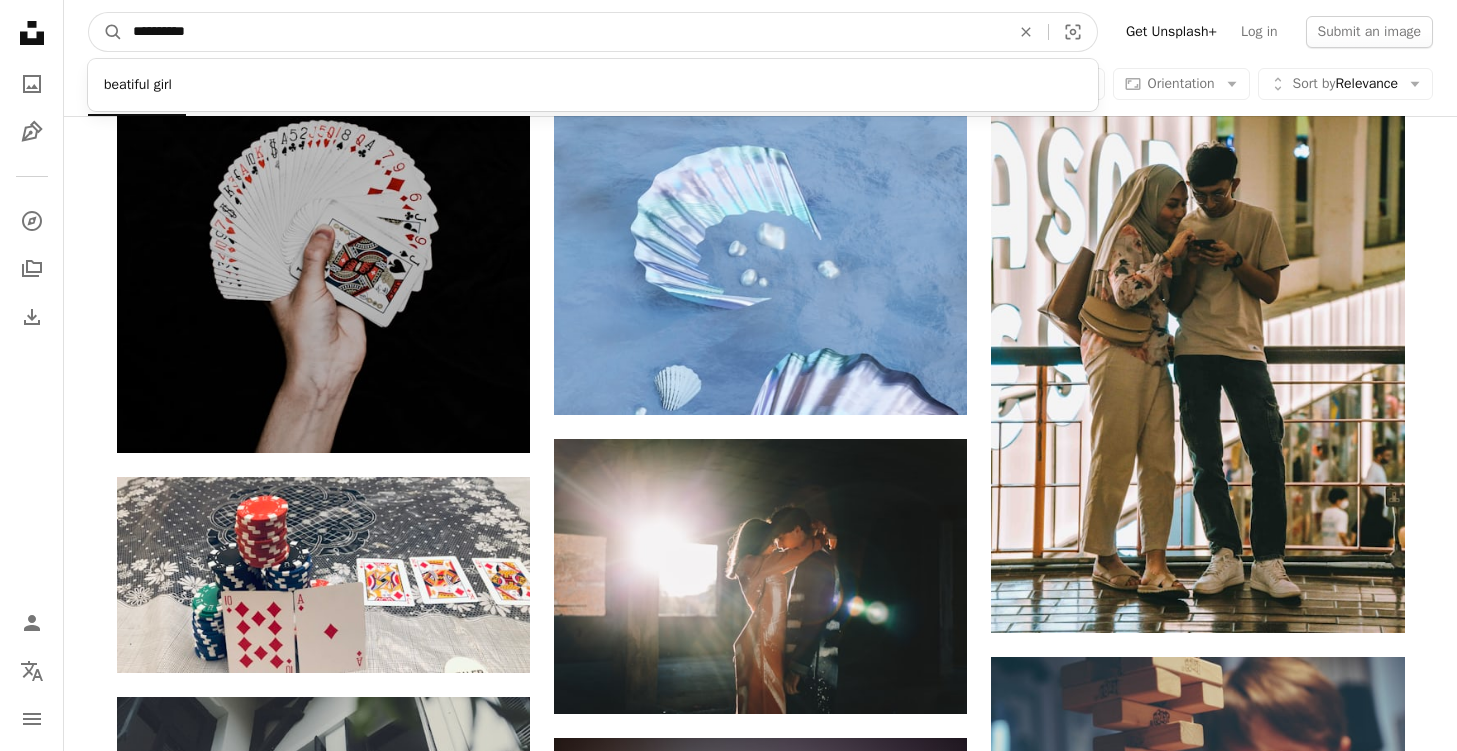 type on "**********" 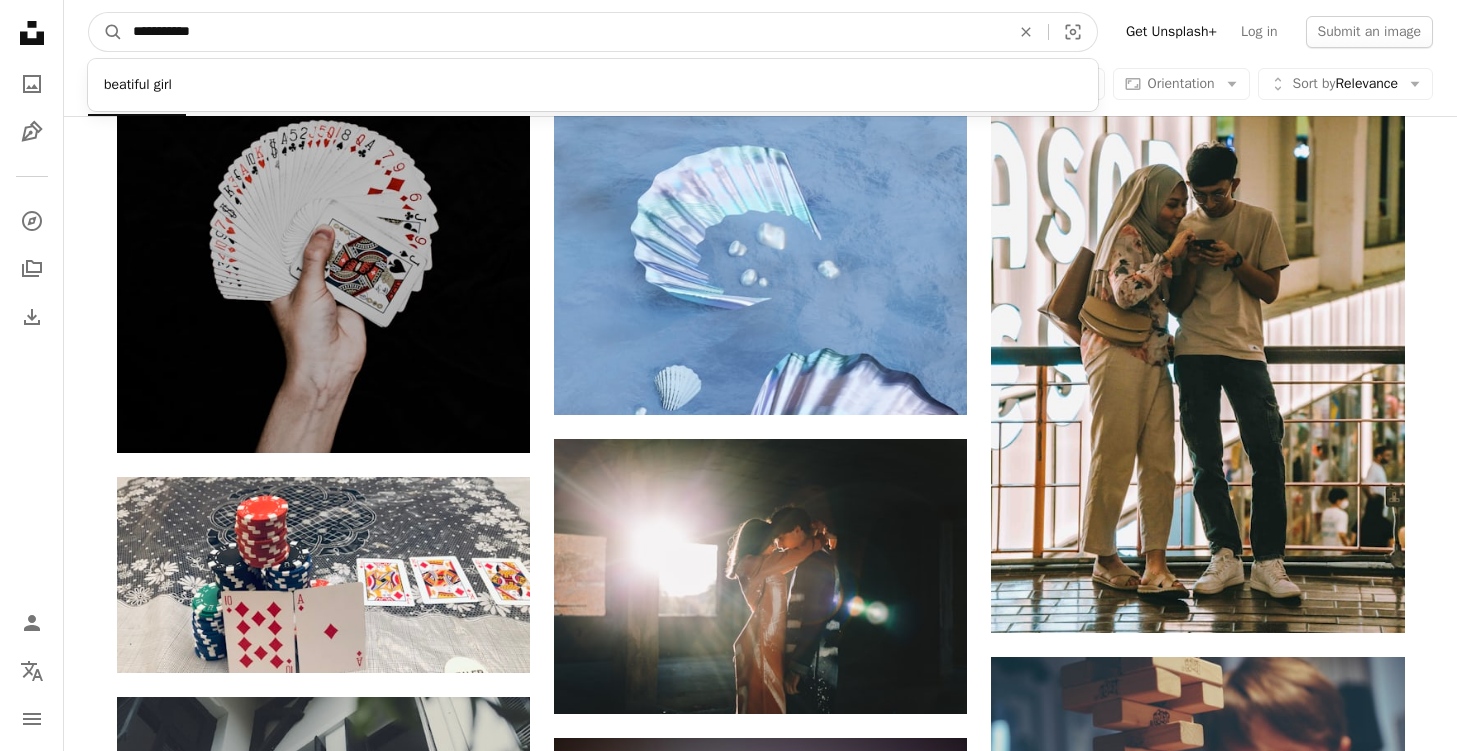 click on "A magnifying glass" at bounding box center (106, 32) 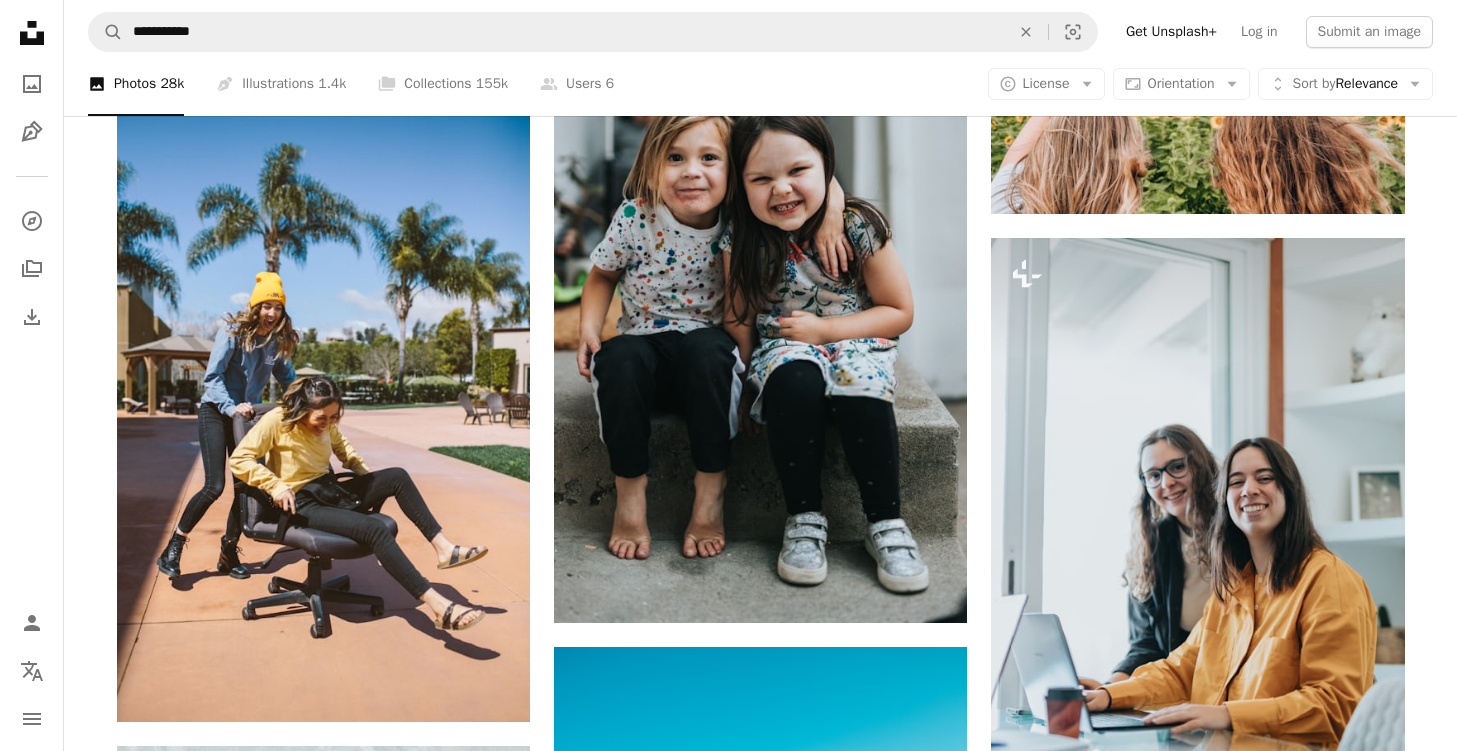 scroll, scrollTop: 1600, scrollLeft: 0, axis: vertical 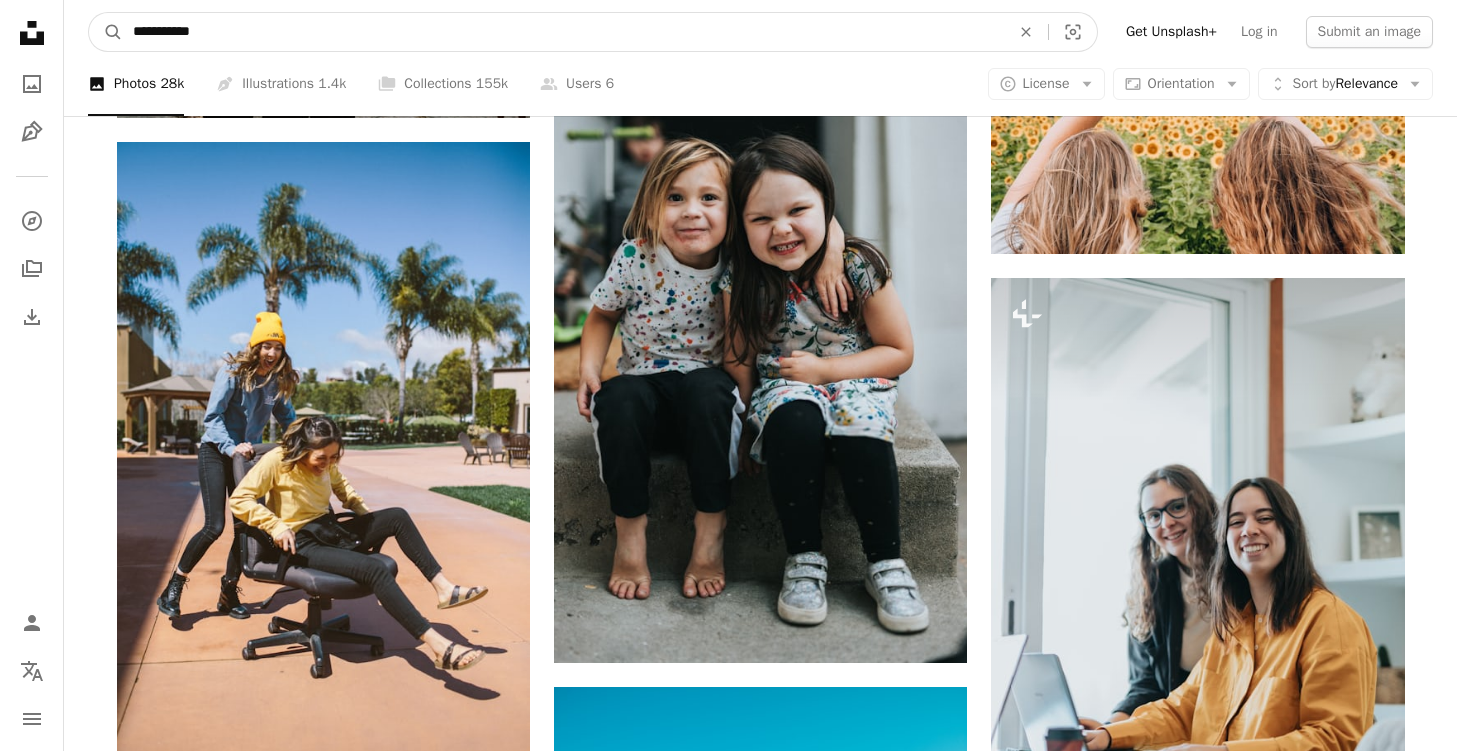 drag, startPoint x: 255, startPoint y: 38, endPoint x: 64, endPoint y: 33, distance: 191.06543 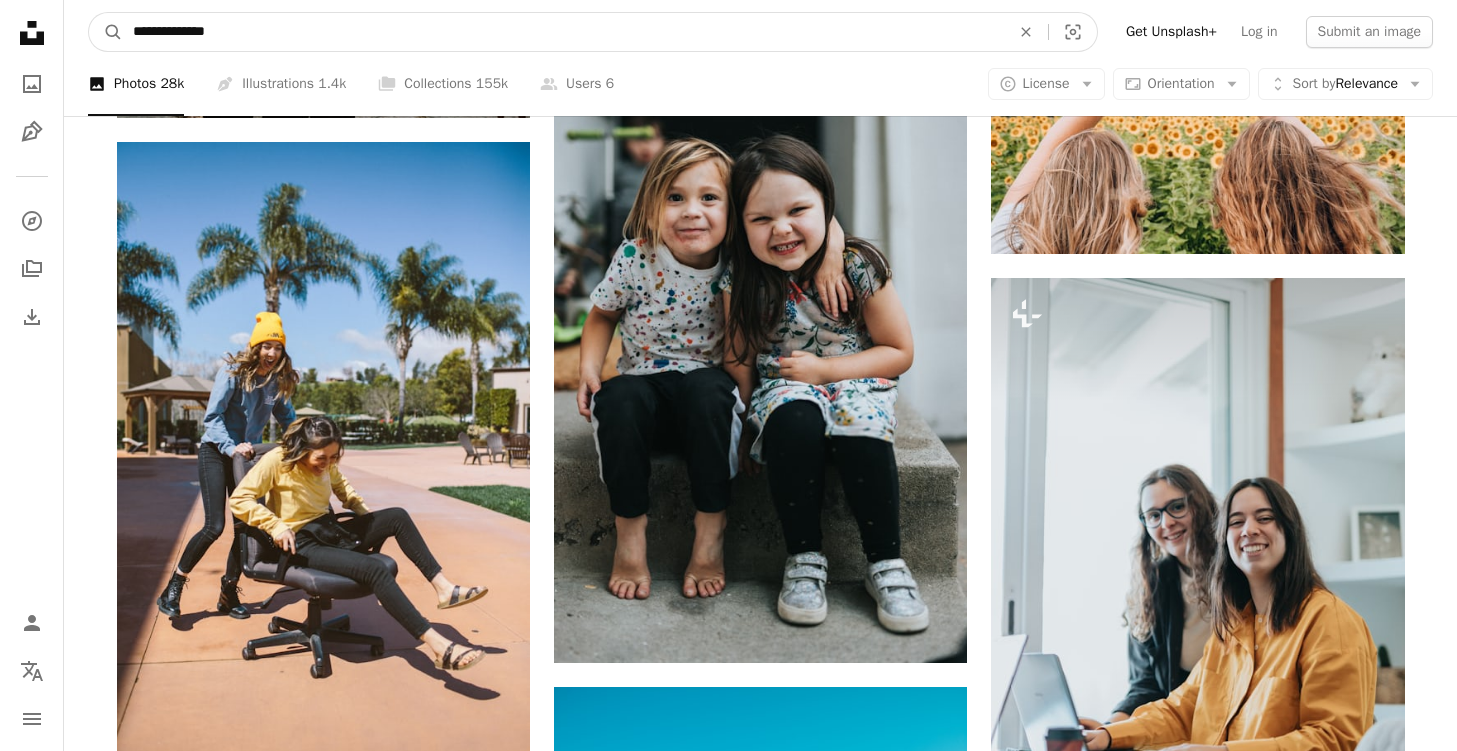 type on "**********" 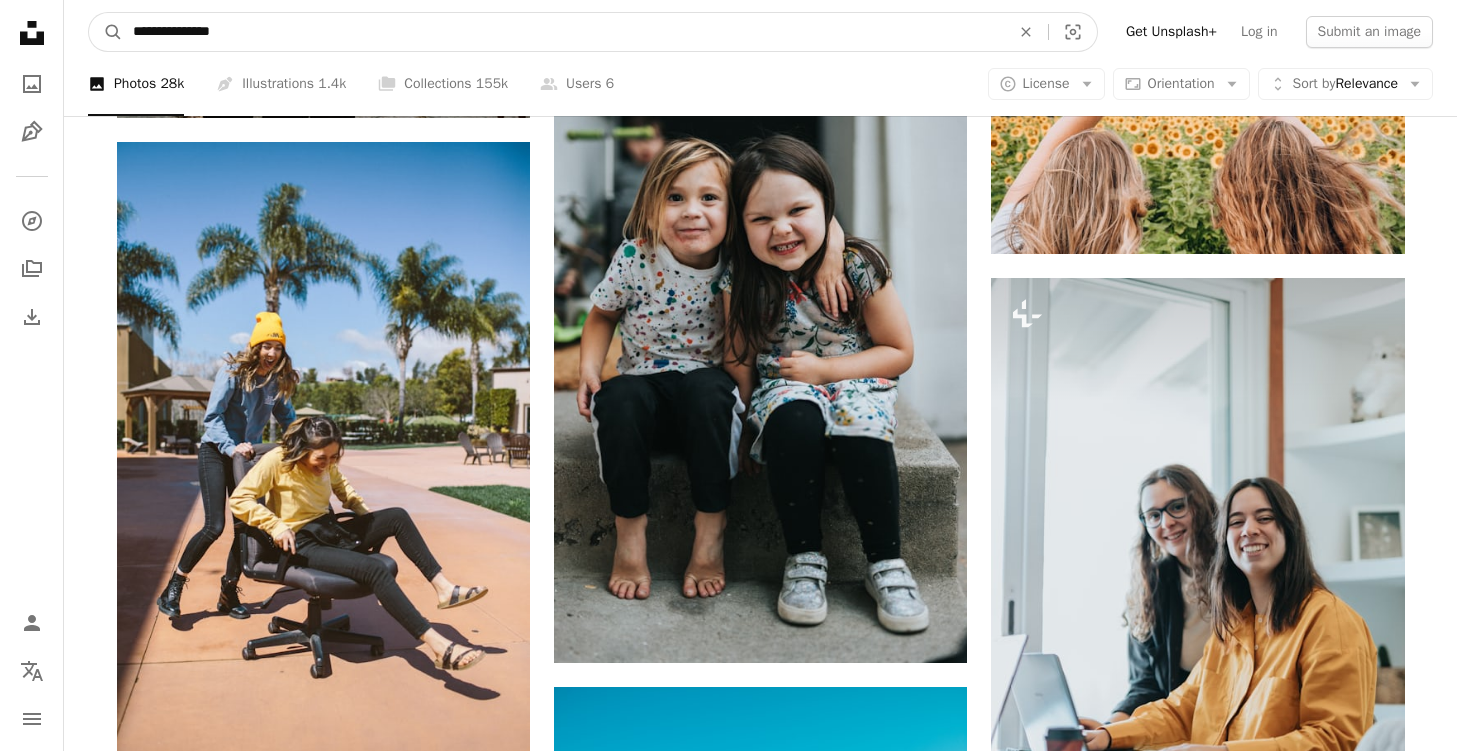 click on "A magnifying glass" at bounding box center (106, 32) 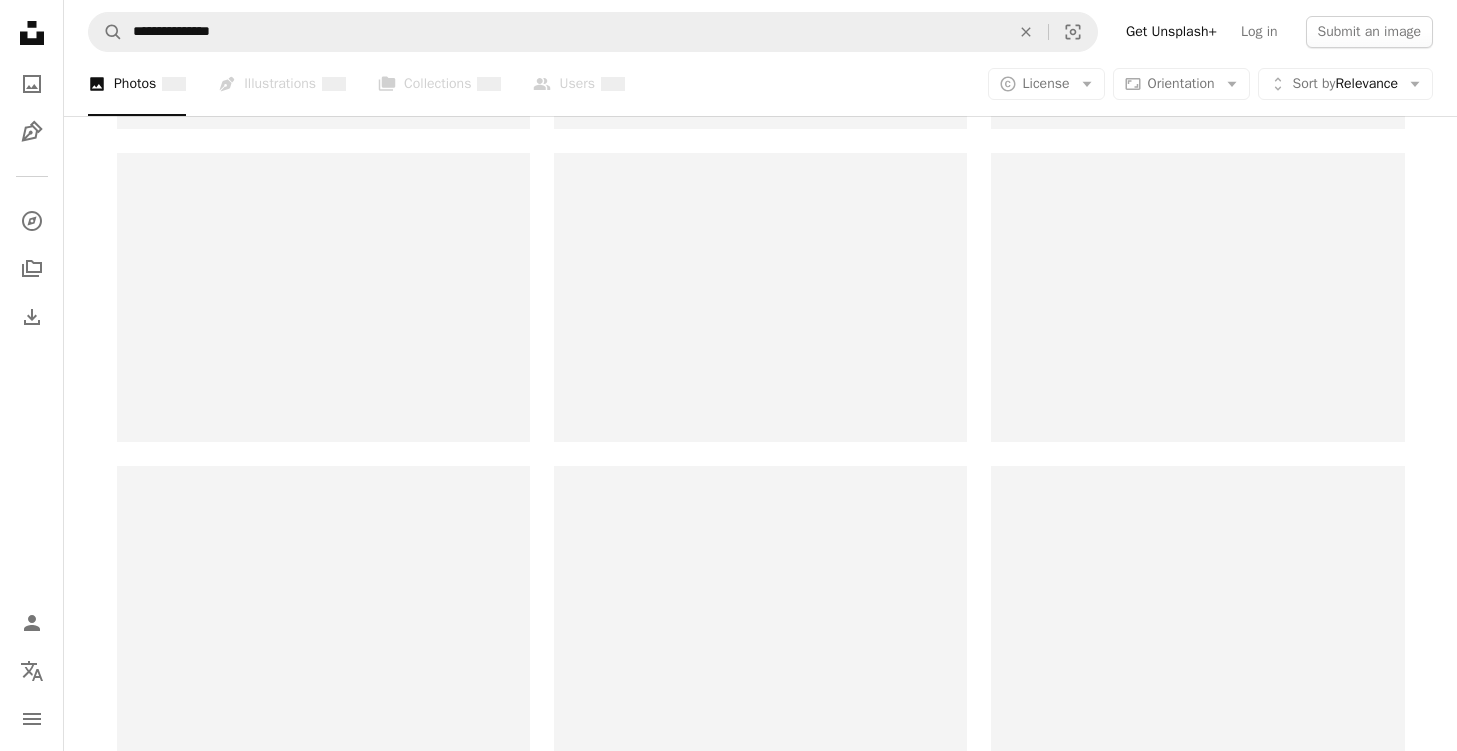 scroll, scrollTop: 0, scrollLeft: 0, axis: both 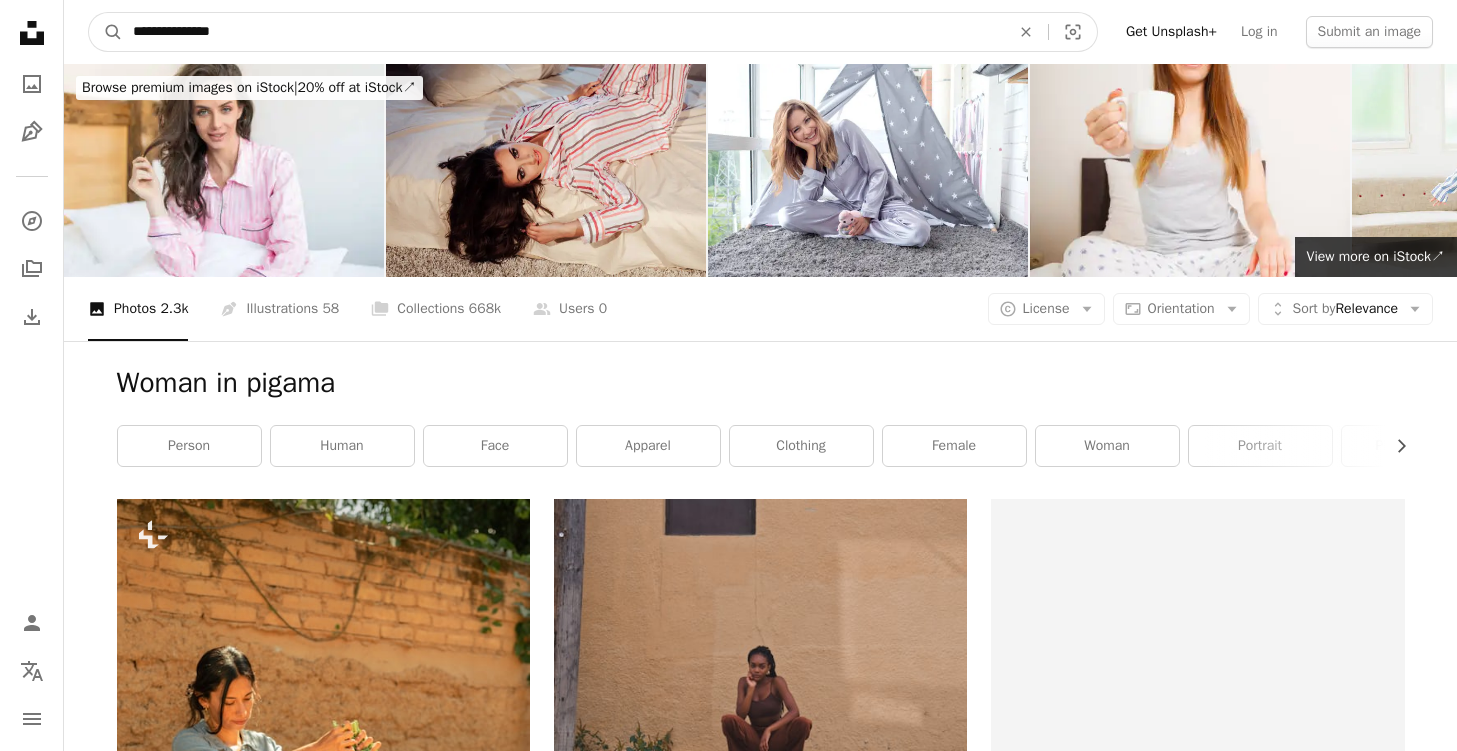 drag, startPoint x: 274, startPoint y: 19, endPoint x: 202, endPoint y: 32, distance: 73.1642 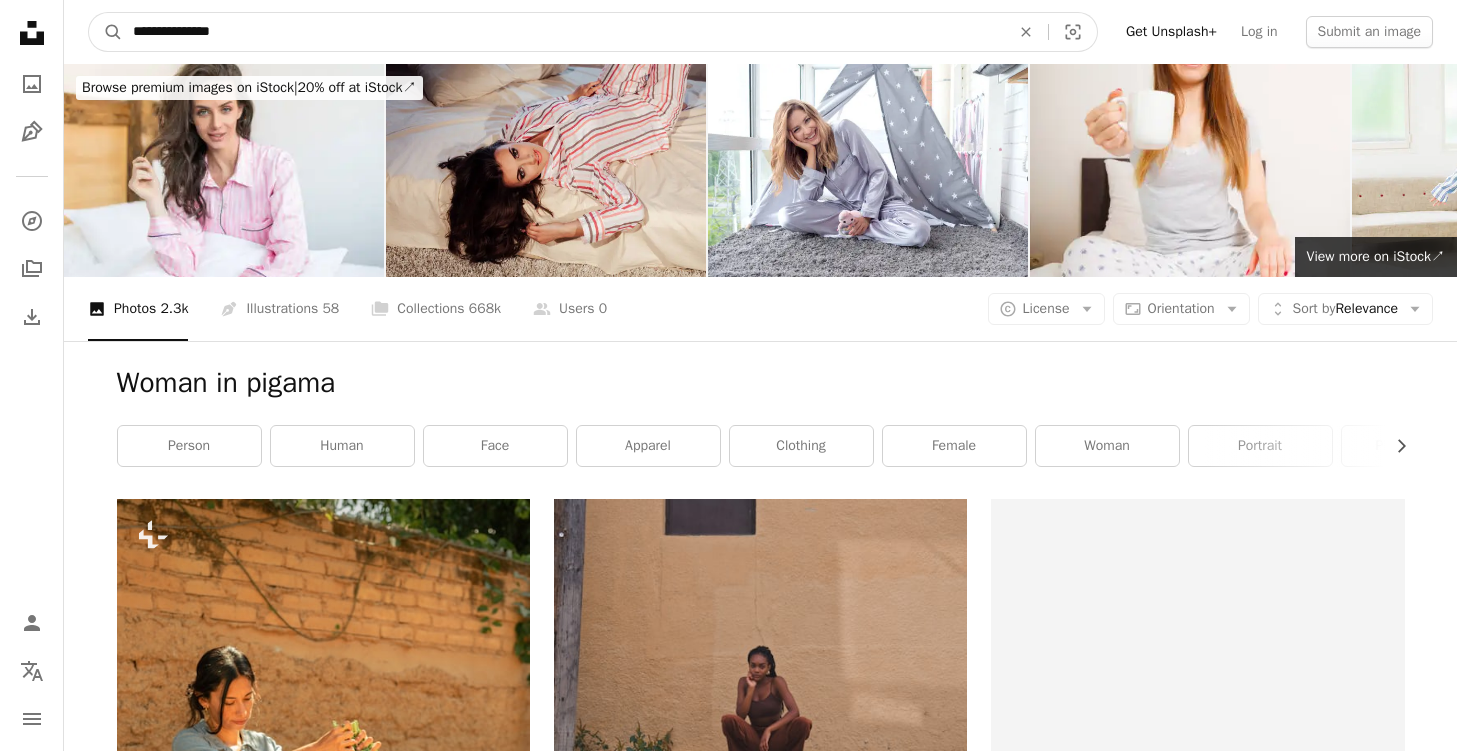 click on "**********" at bounding box center [563, 32] 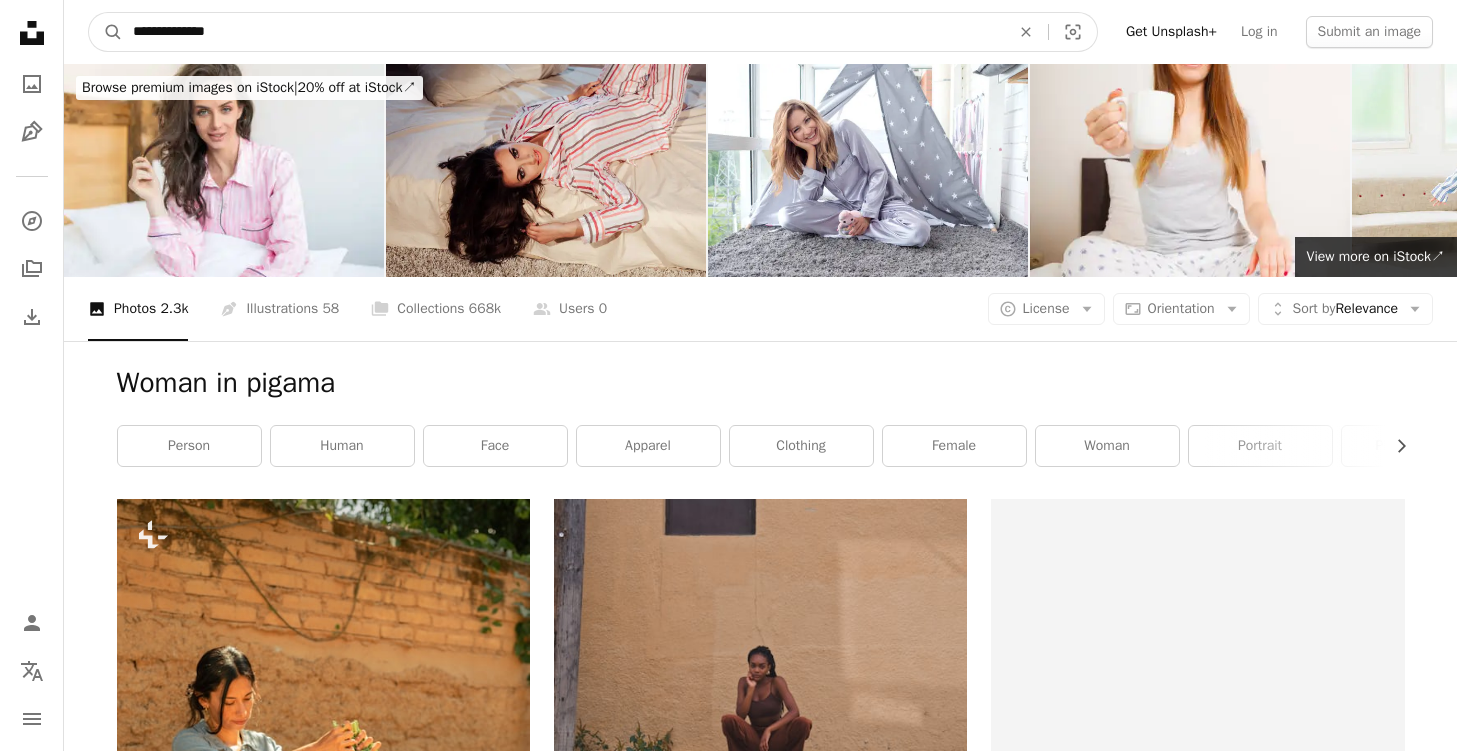 type on "**********" 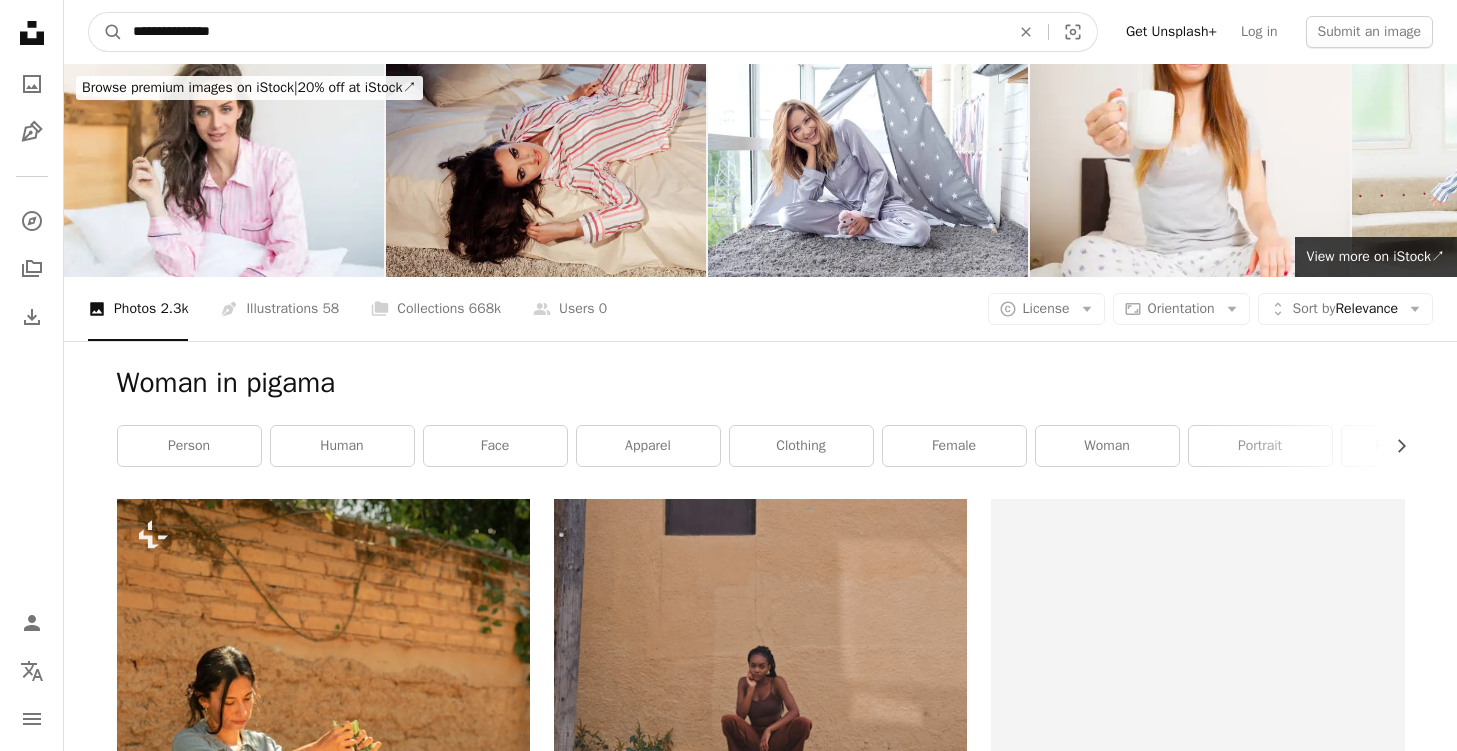 click on "A magnifying glass" at bounding box center (106, 32) 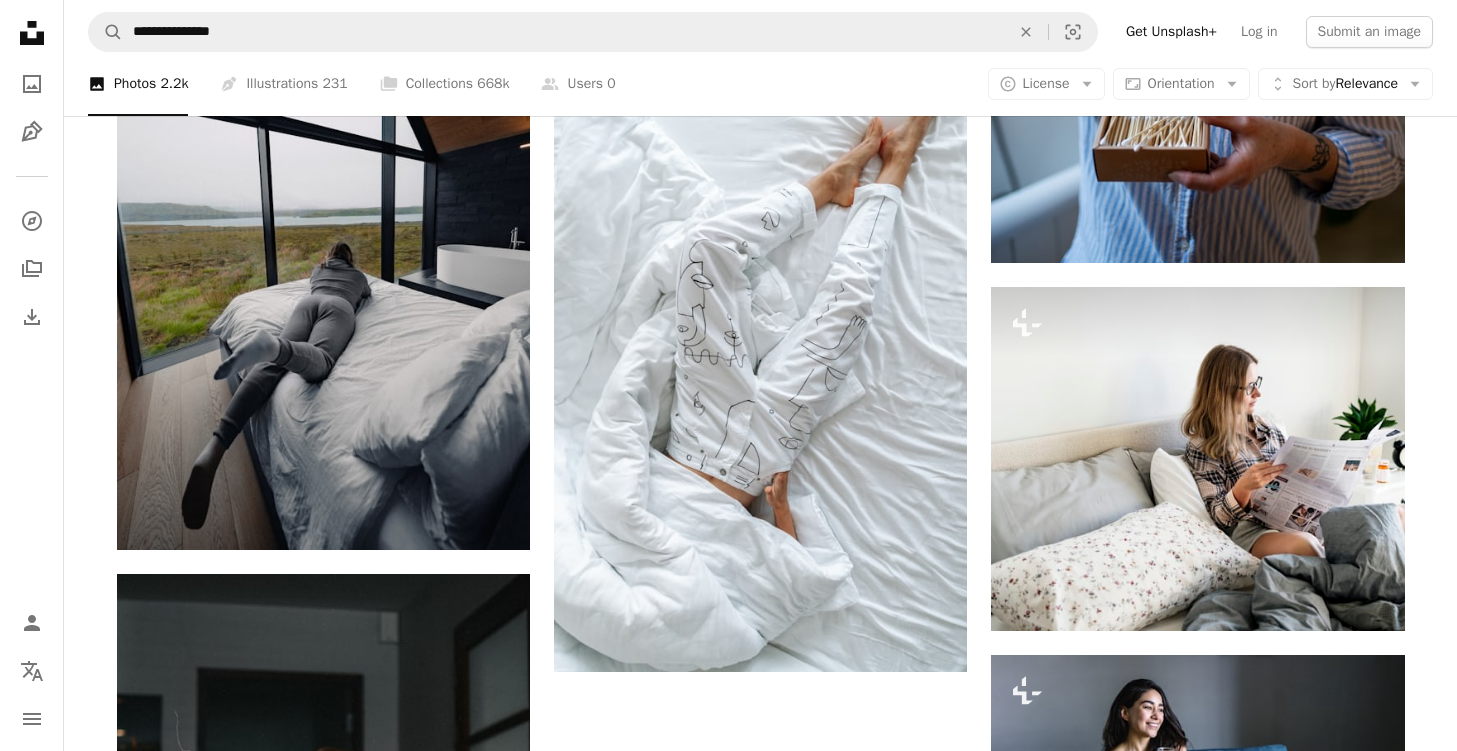 scroll, scrollTop: 2800, scrollLeft: 0, axis: vertical 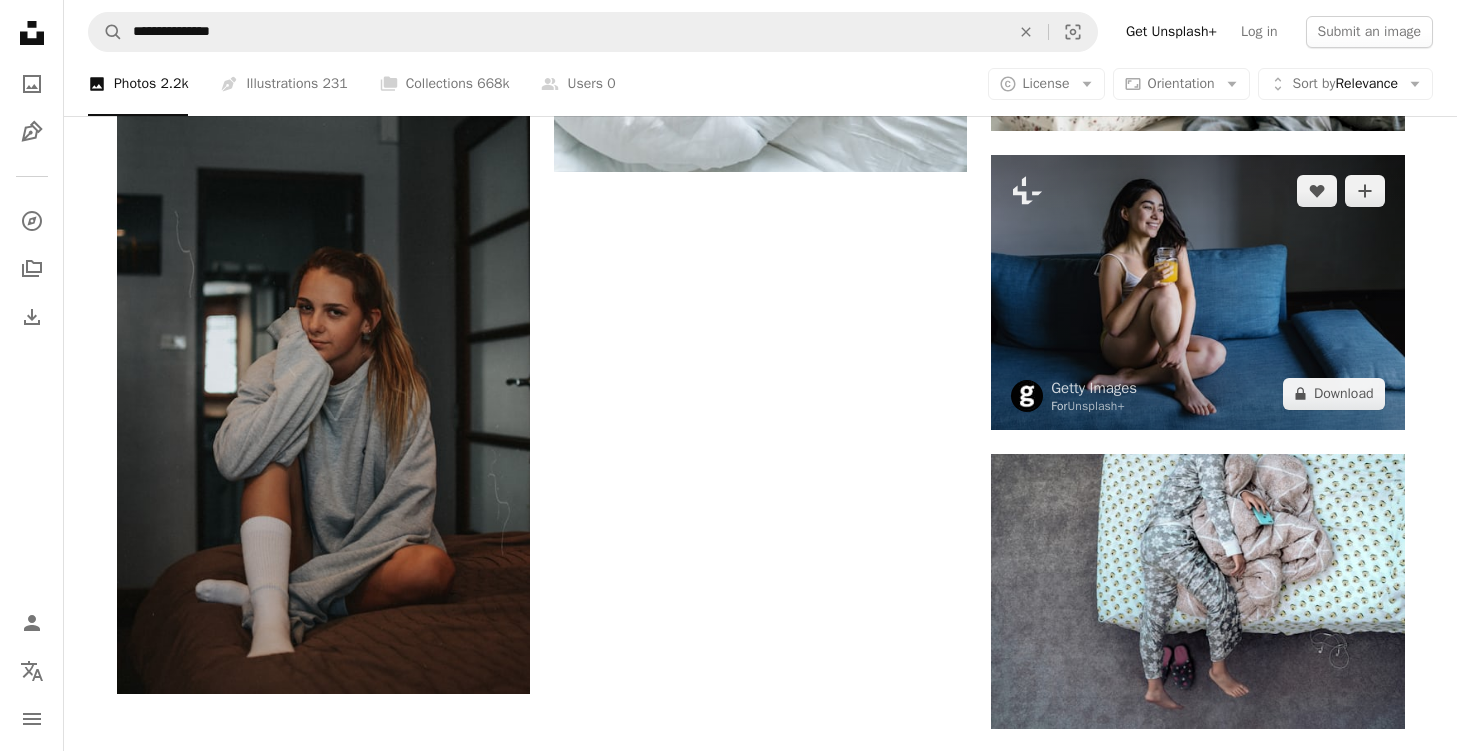 drag, startPoint x: 1303, startPoint y: 397, endPoint x: 822, endPoint y: 364, distance: 482.13068 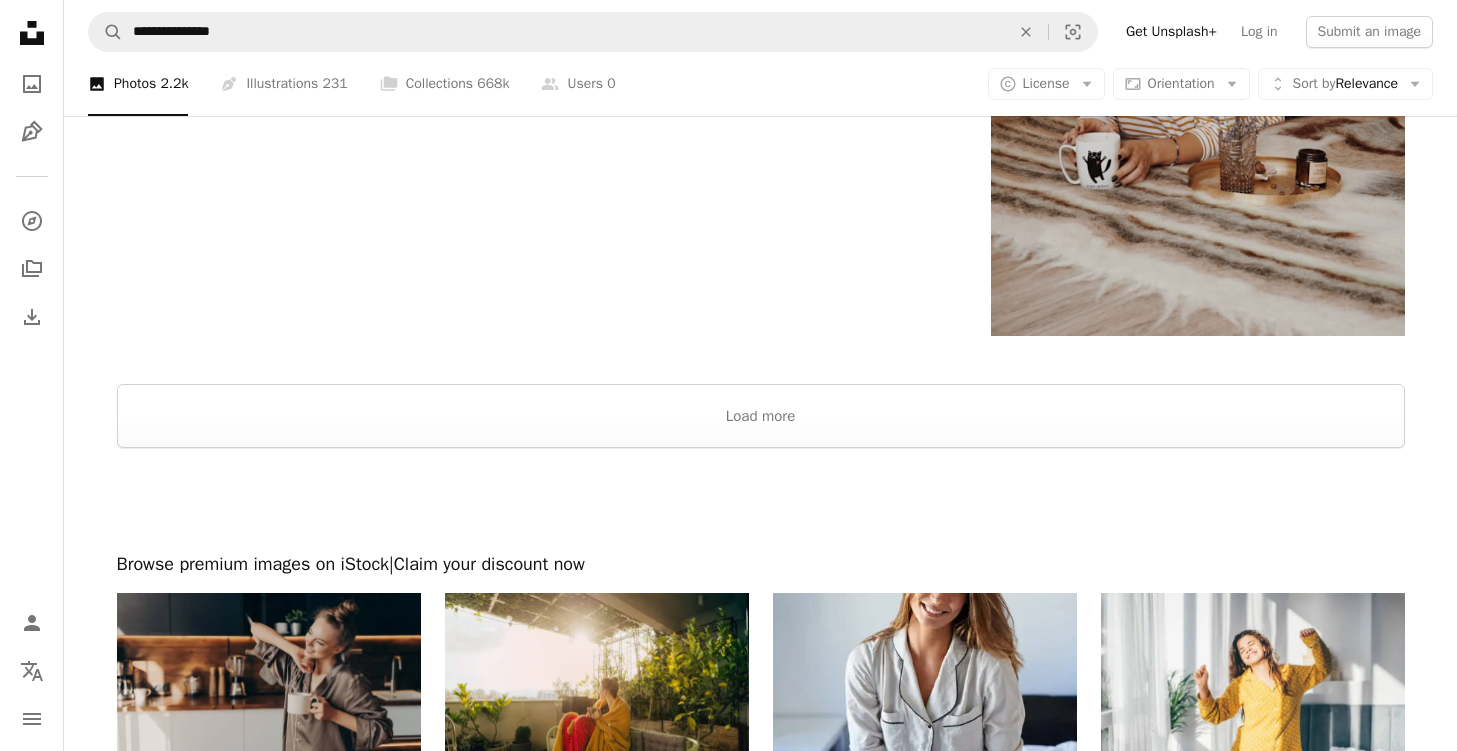 scroll, scrollTop: 4100, scrollLeft: 0, axis: vertical 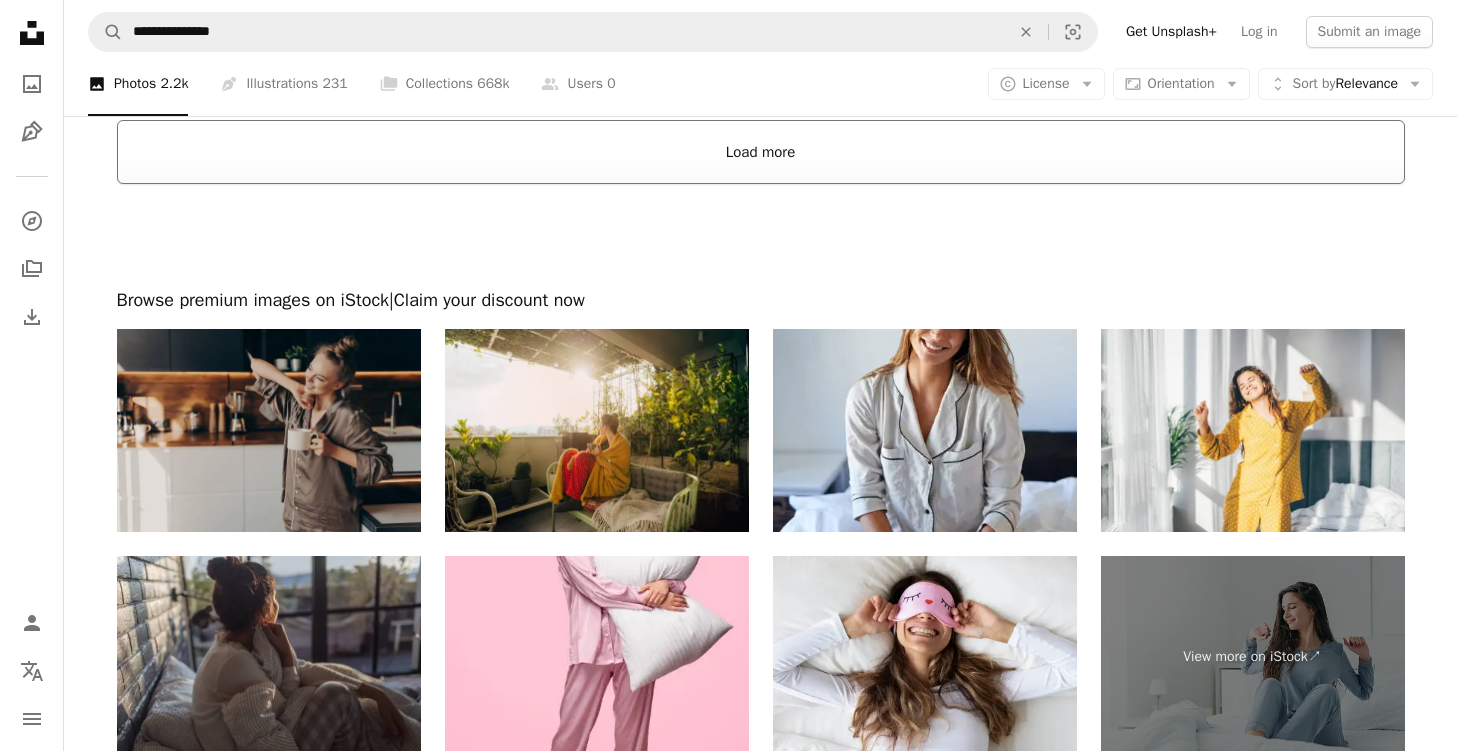 click on "Load more" at bounding box center [761, 152] 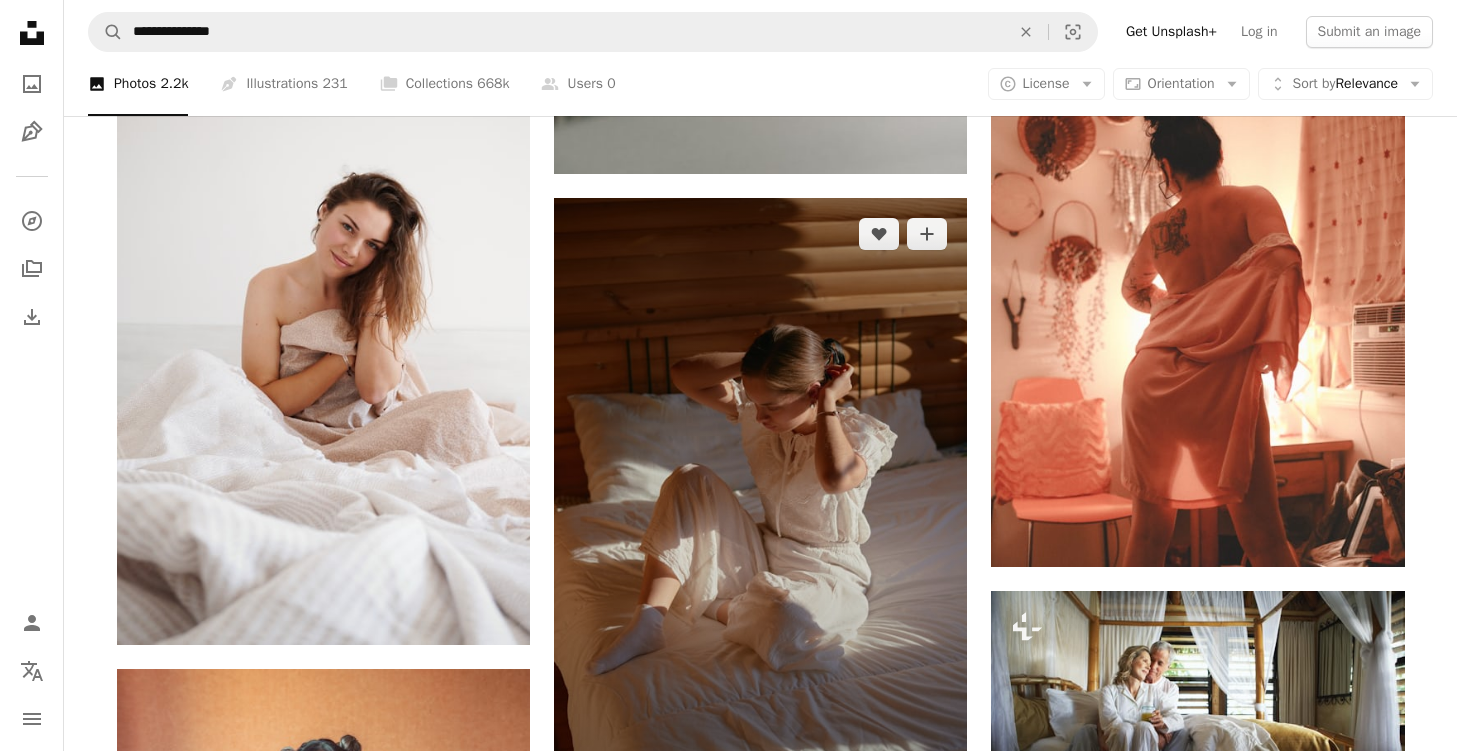 scroll, scrollTop: 6100, scrollLeft: 0, axis: vertical 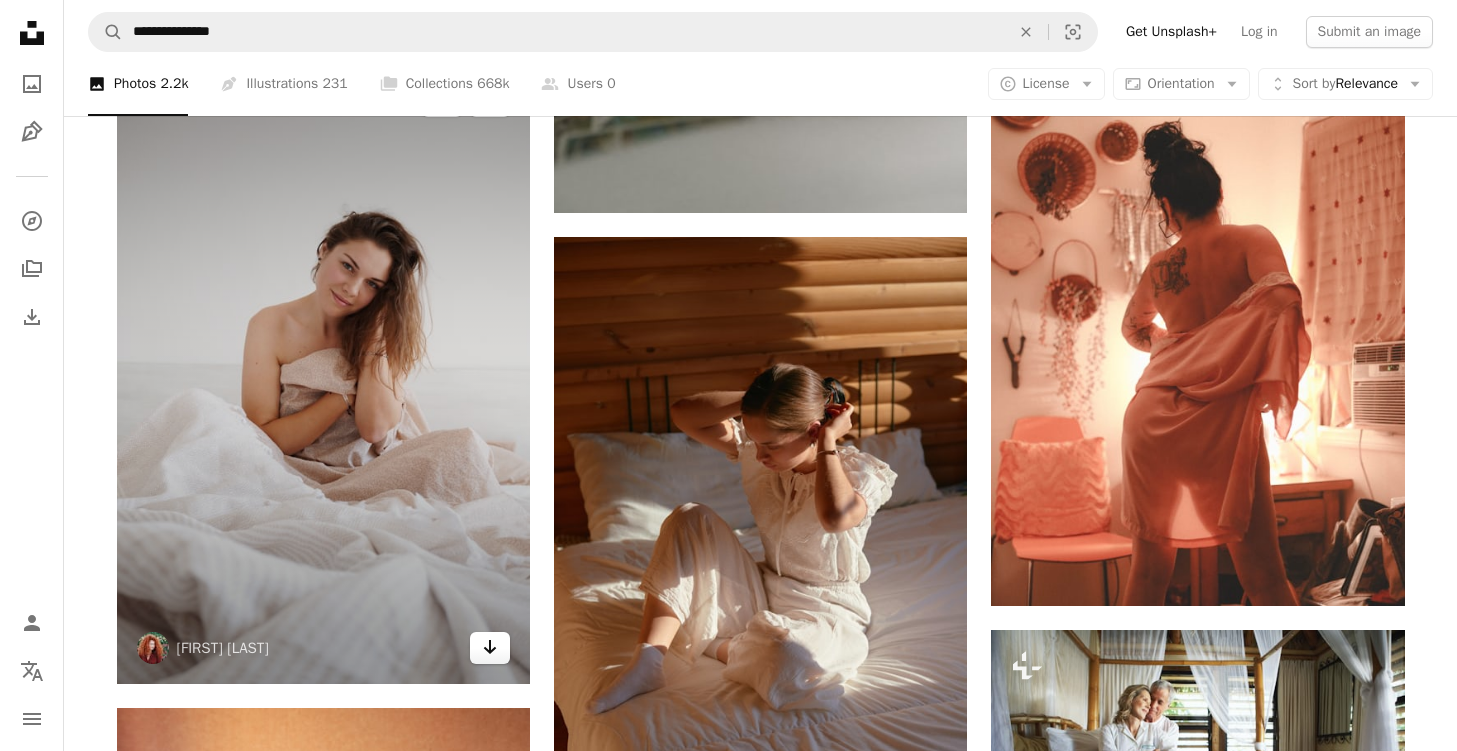 click on "Arrow pointing down" at bounding box center (490, 648) 